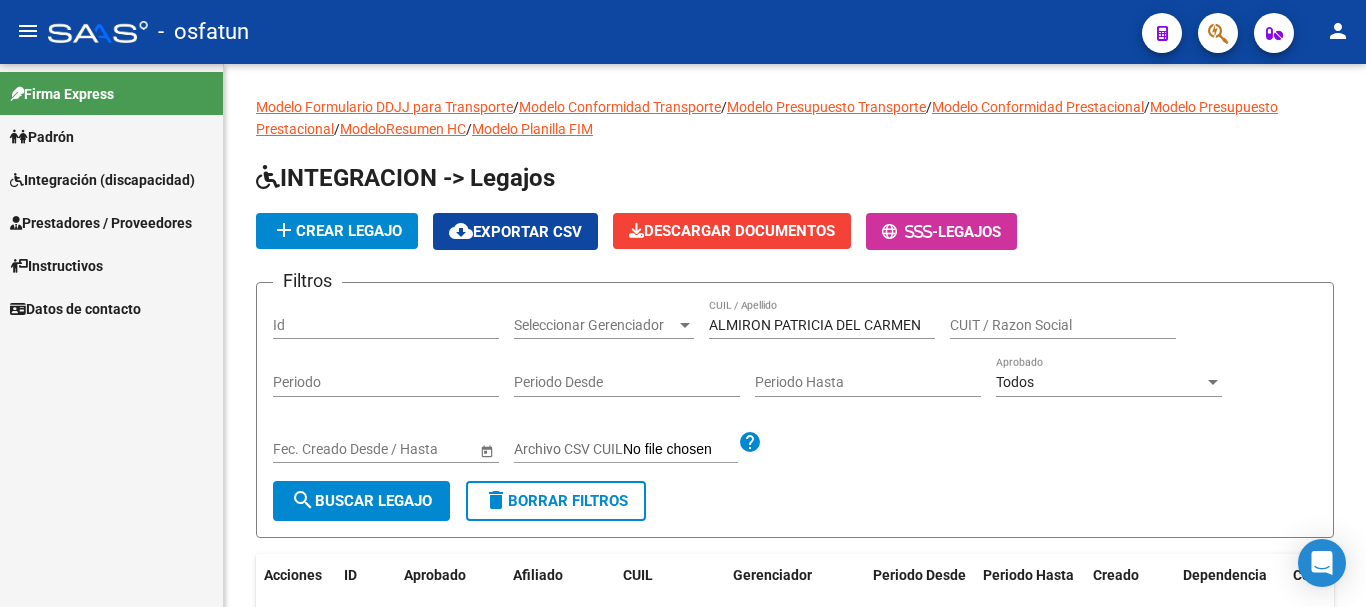 scroll, scrollTop: 0, scrollLeft: 0, axis: both 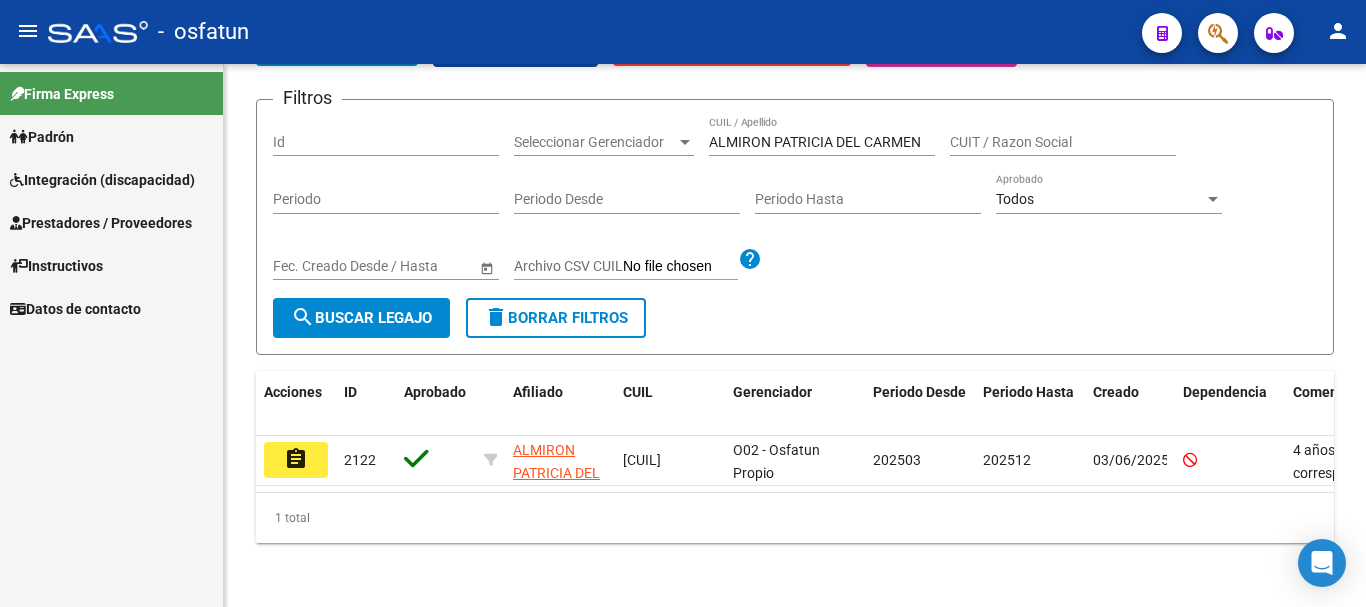 click on "Integración (discapacidad)" at bounding box center [102, 180] 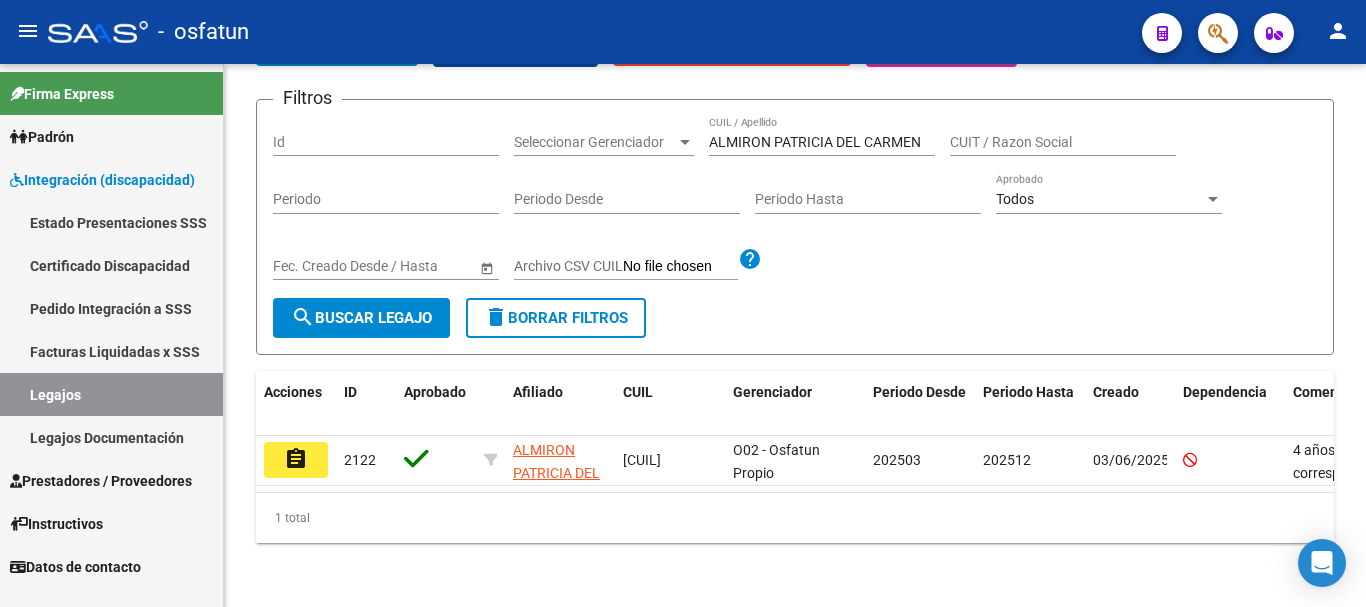 click on "Prestadores / Proveedores" at bounding box center (101, 481) 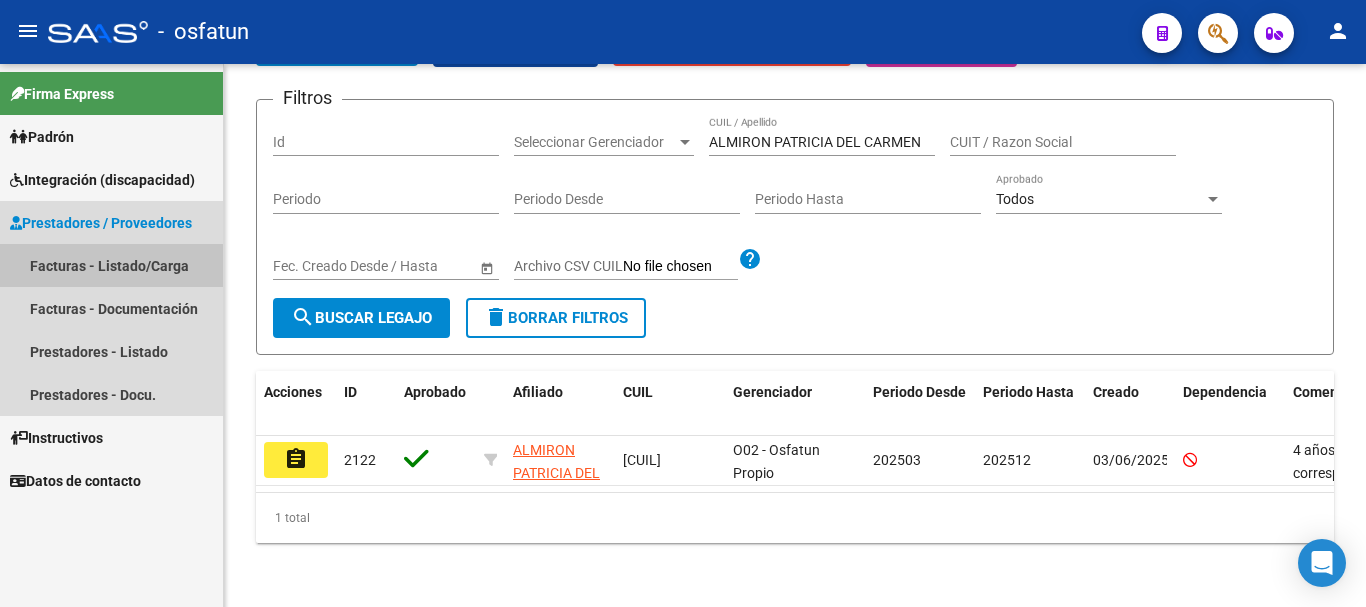 click on "Facturas - Listado/Carga" at bounding box center (111, 265) 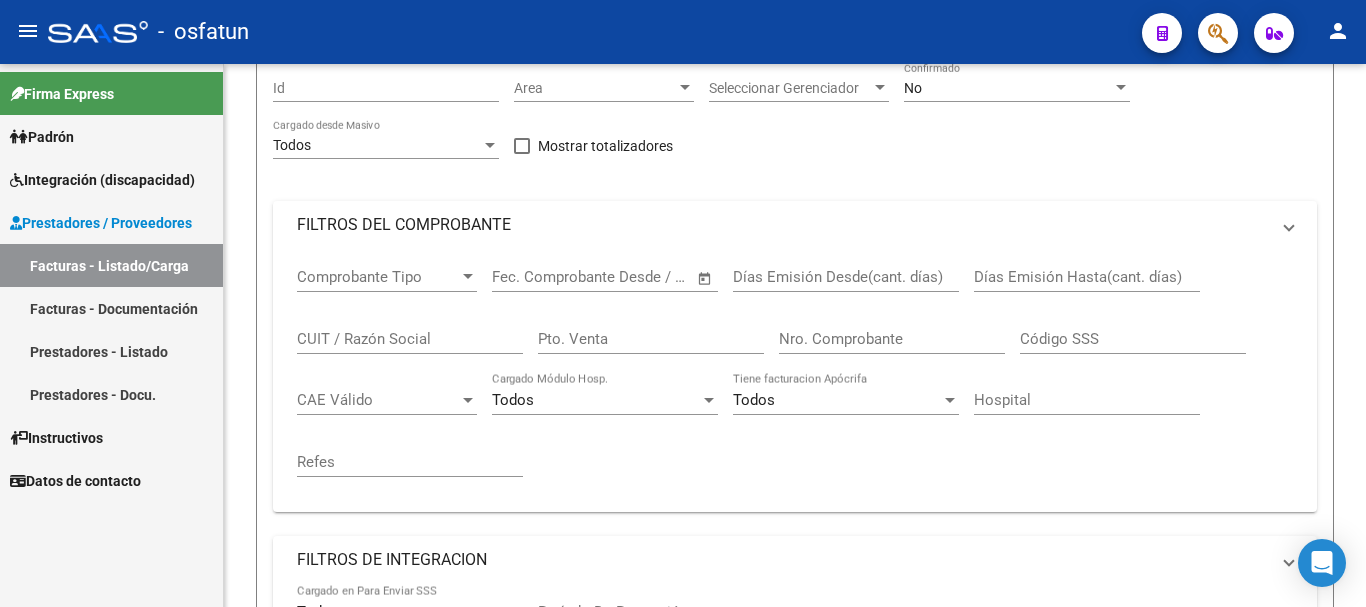 scroll, scrollTop: 0, scrollLeft: 0, axis: both 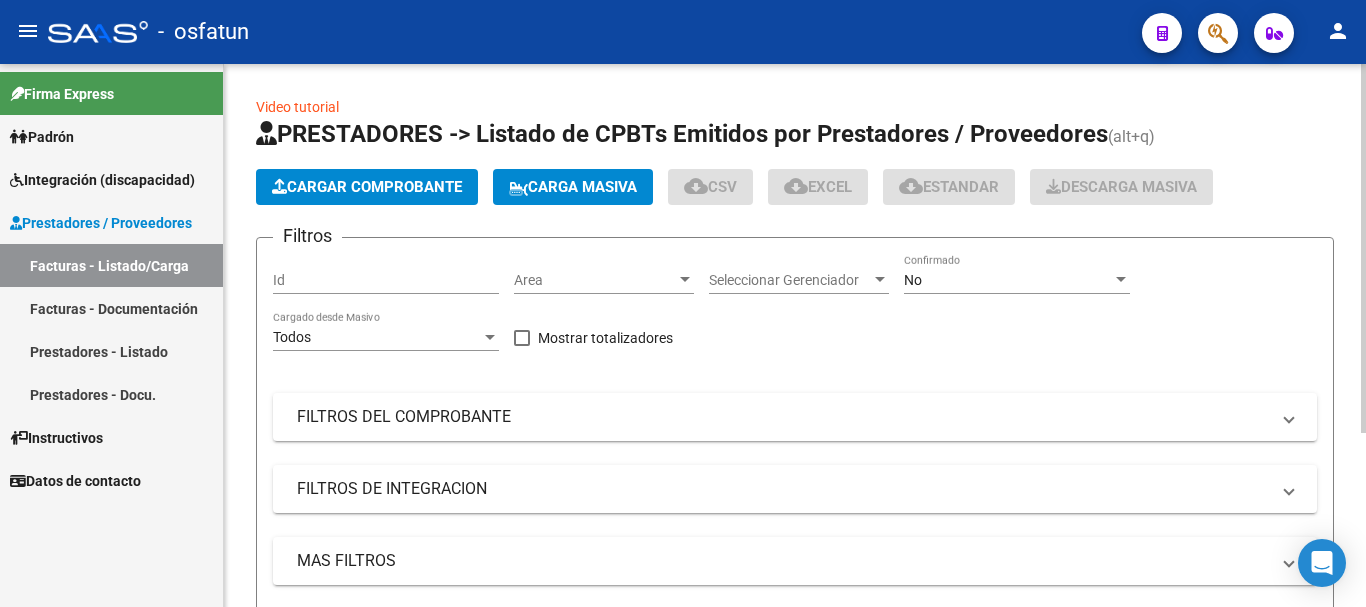 click on "Cargar Comprobante" 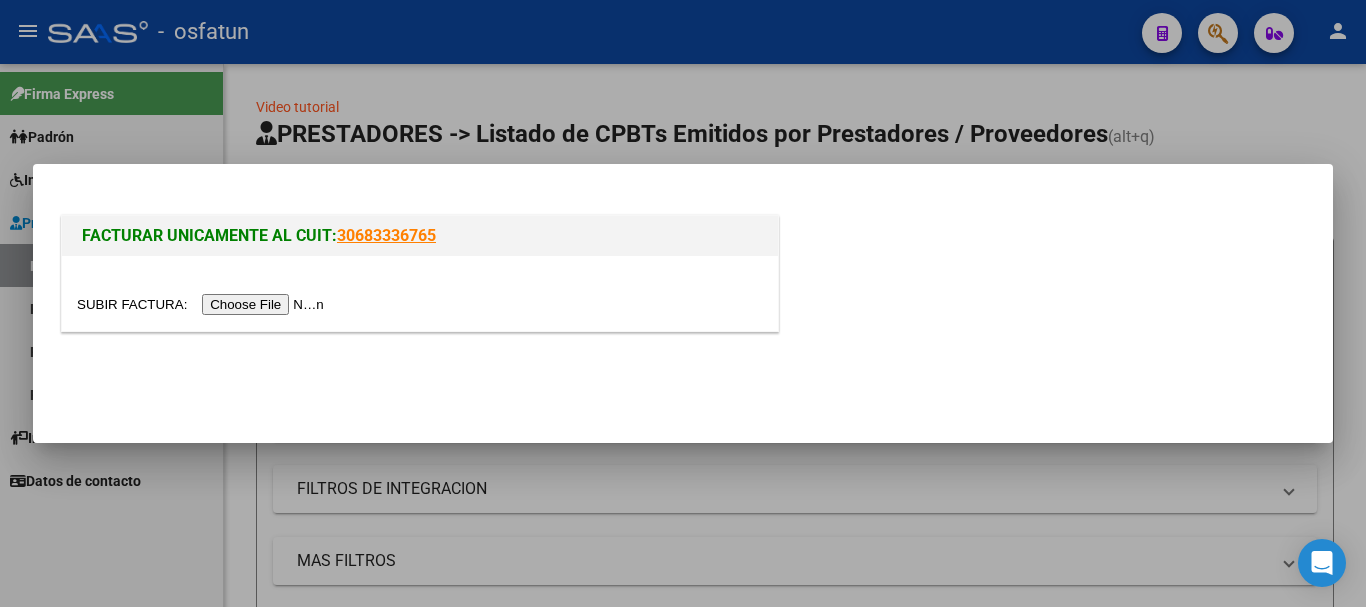 click at bounding box center [203, 304] 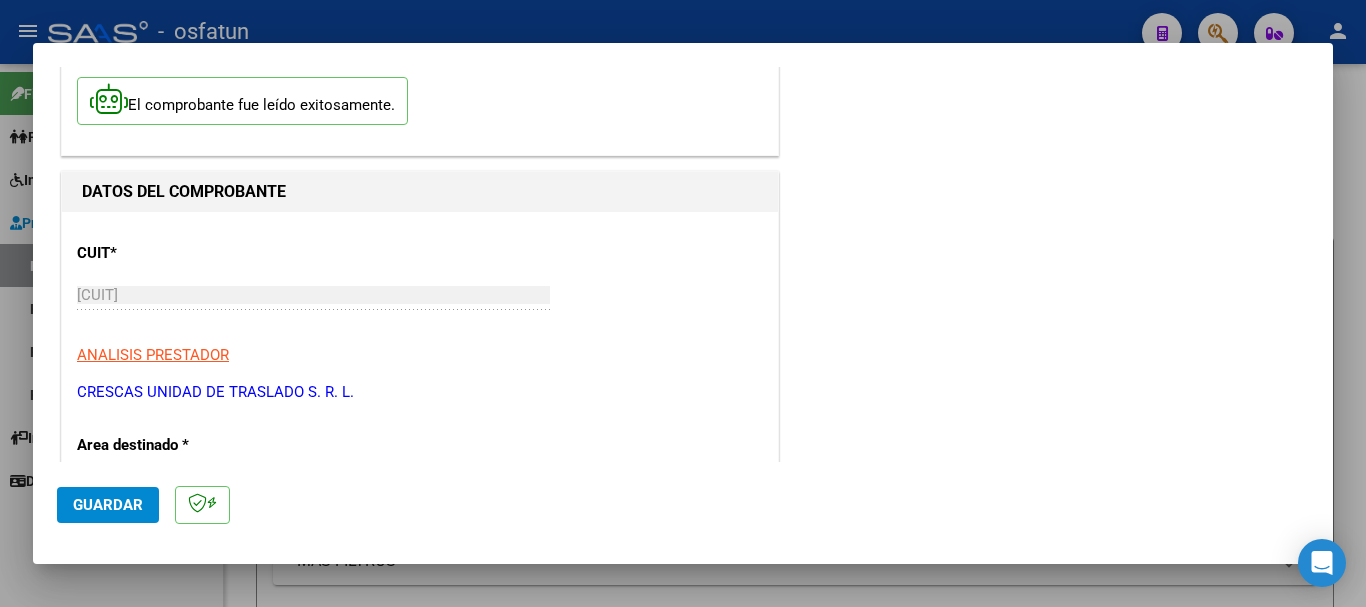 scroll, scrollTop: 275, scrollLeft: 0, axis: vertical 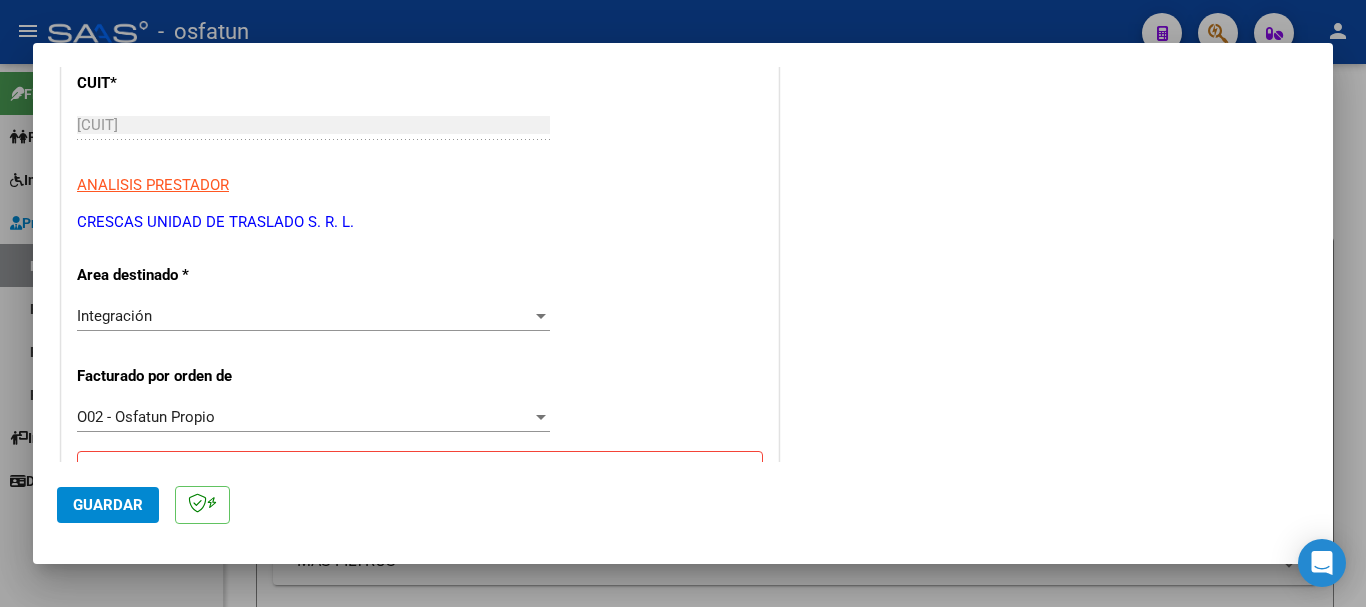 click on "COMPROBANTE VER COMPROBANTE          El comprobante fue leído exitosamente.  DATOS DEL COMPROBANTE CUIT  *   [CUIT] Ingresar CUIT  ANALISIS PRESTADOR  CRESCAS UNIDAD DE TRASLADO S. R. L.  ARCA Padrón  Area destinado * Integración Seleccionar Area  Facturado por orden de  O02 - Osfatun Propio Seleccionar Gerenciador Luego de guardar debe preaprobar la factura asociandola a un legajo de integración y subir la documentación respaldatoria ( planilla de asistencia o ddjj para período de aislamiento)  Período de Prestación (Ej: 202305 para Mayo 2023    Ingrese el Período de Prestación como indica el ejemplo   Comprobante Tipo * Factura C Seleccionar Tipo Punto de Venta  *   2 Ingresar el Nro.  Número  *   763 Ingresar el Nro.  Monto  *   $ 363.846,02 Ingresar el monto  Fecha del Cpbt.  *   [YYYY]-[MM]-[DD] Ingresar la fecha  CAE / CAEA (no ingrese CAI)    75319964058185 Ingresar el CAE o CAEA (no ingrese CAI)  Fecha Recibido  *   [YYYY]-[MM]-[DD] Ingresar la fecha  Fecha de Vencimiento    Ingresar la fecha" at bounding box center [683, 264] 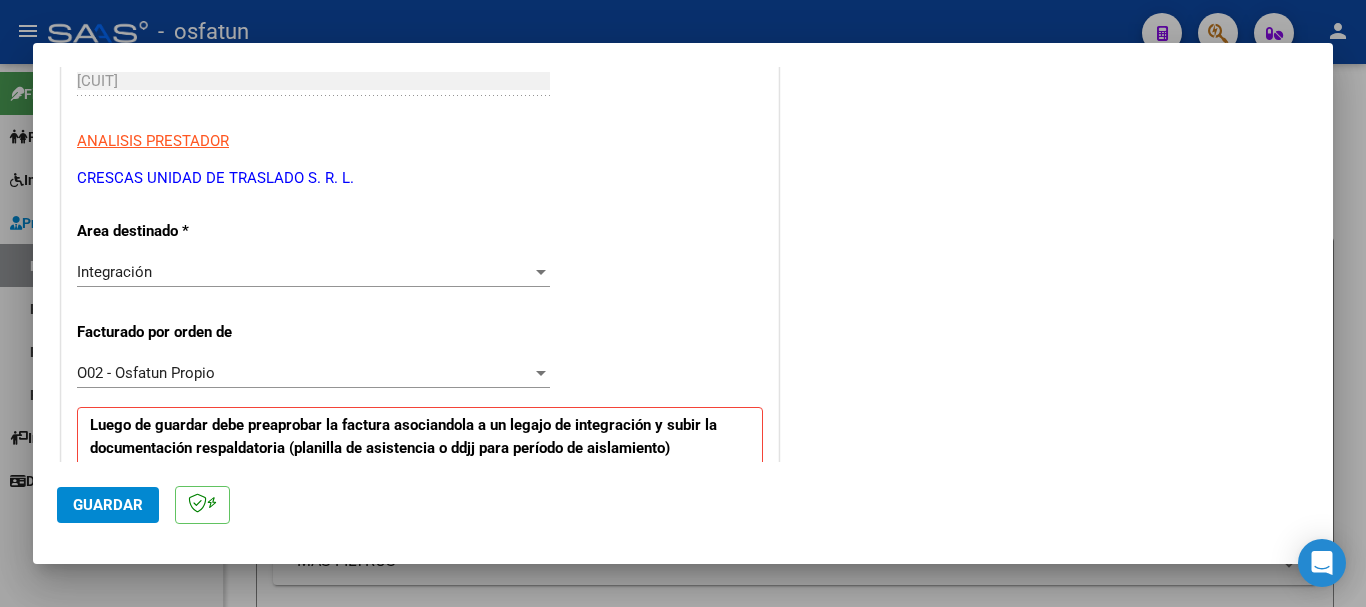 scroll, scrollTop: 308, scrollLeft: 0, axis: vertical 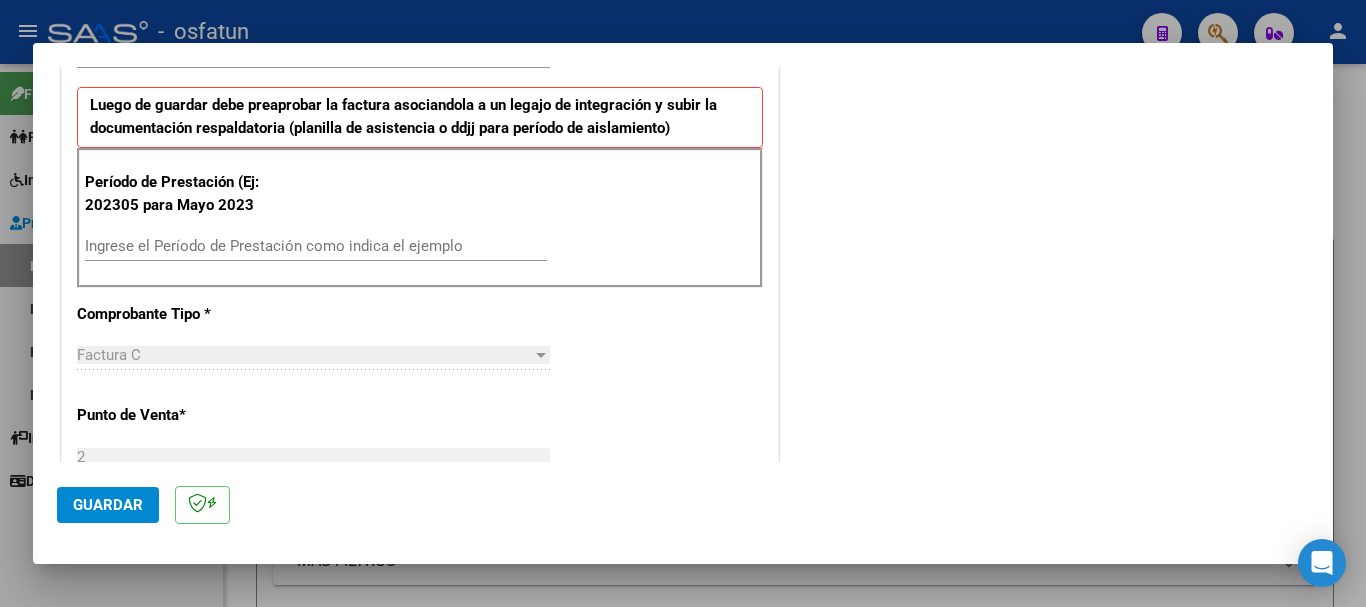 click on "Ingrese el Período de Prestación como indica el ejemplo" at bounding box center (316, 246) 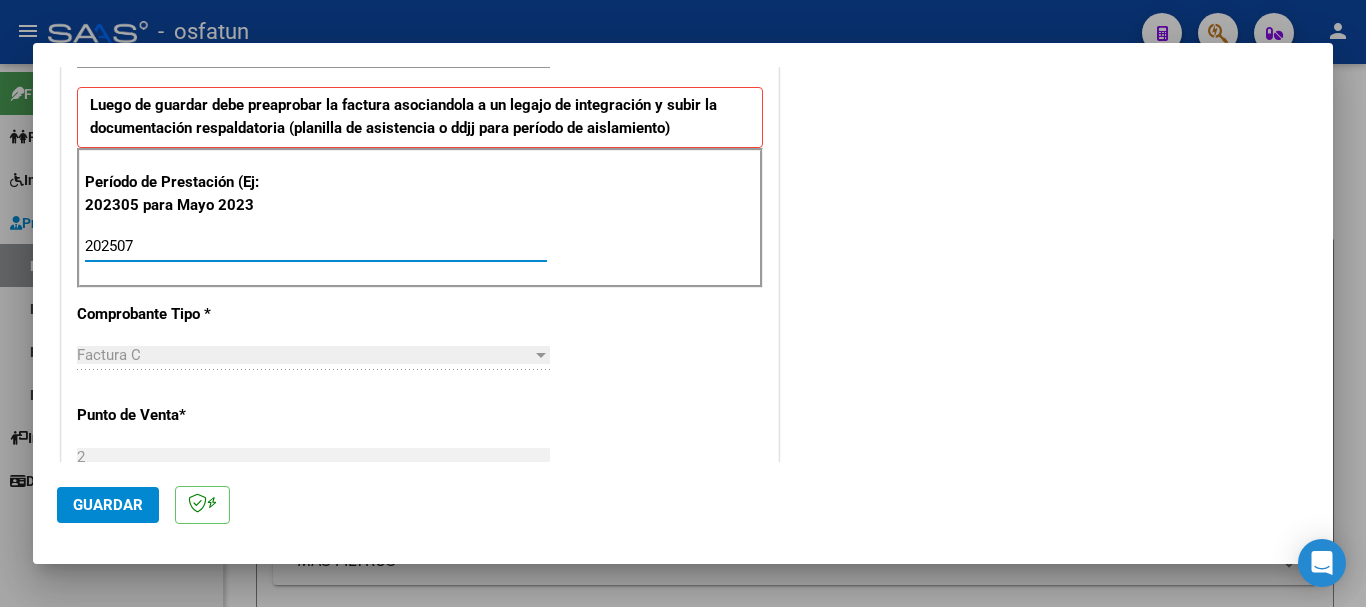 type on "202507" 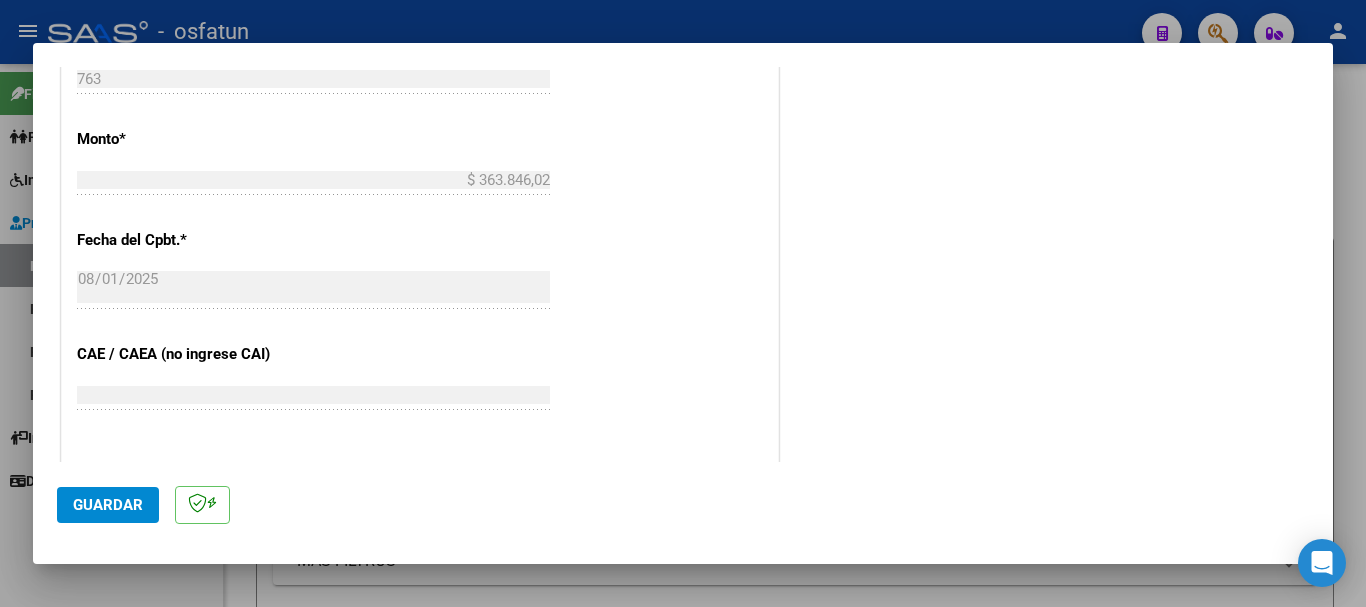 scroll, scrollTop: 1123, scrollLeft: 0, axis: vertical 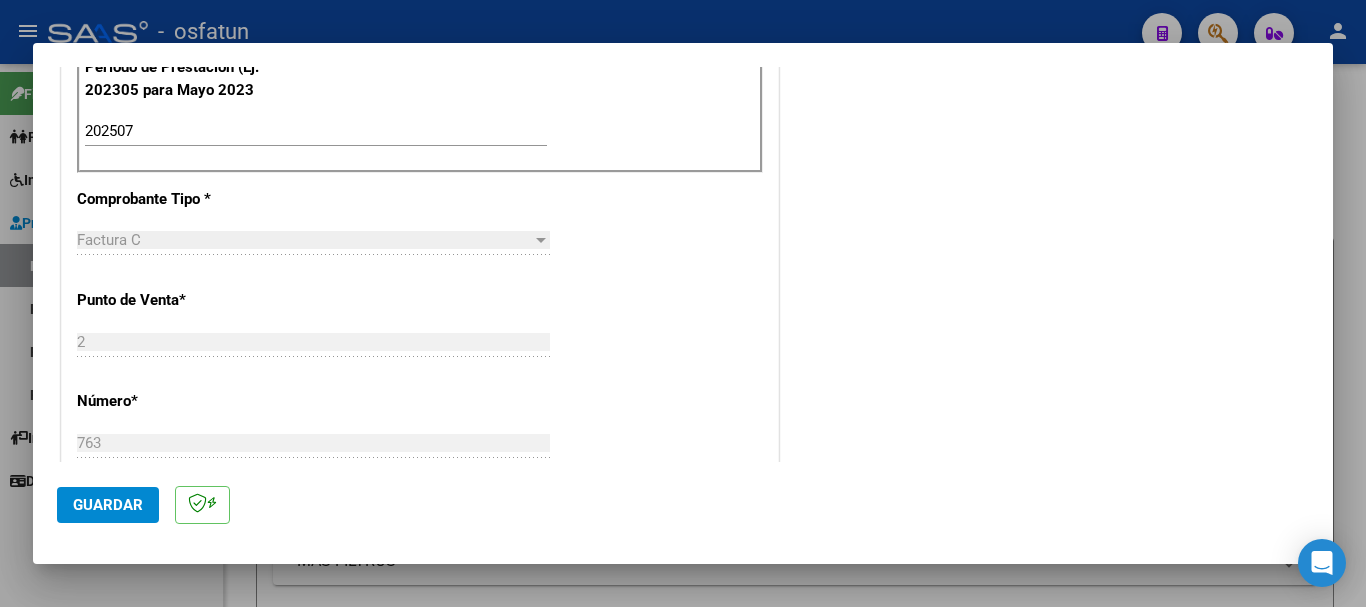 click on "Guardar" 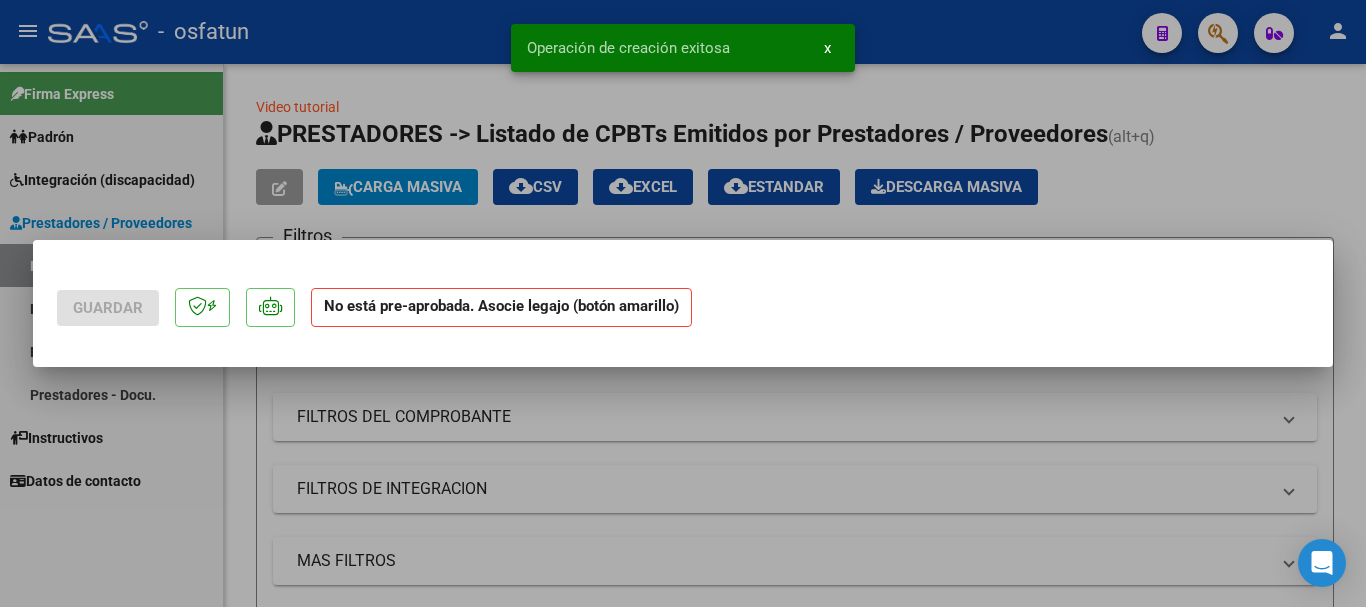 scroll, scrollTop: 0, scrollLeft: 0, axis: both 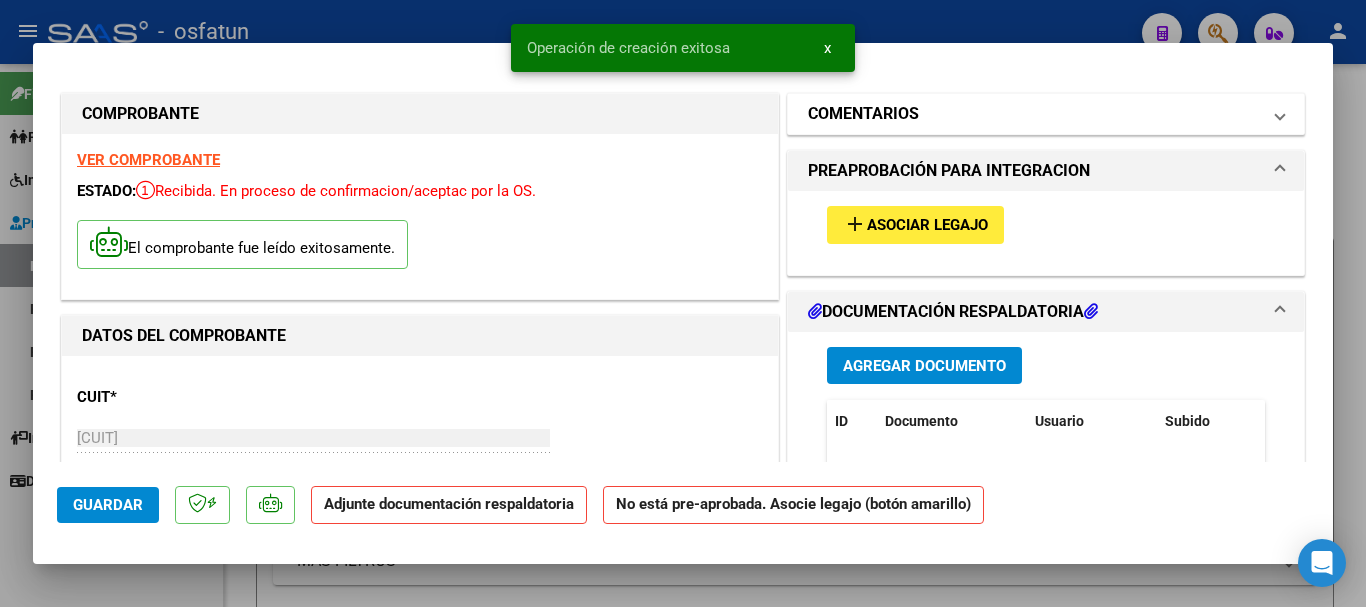 click on "COMENTARIOS" at bounding box center [1034, 114] 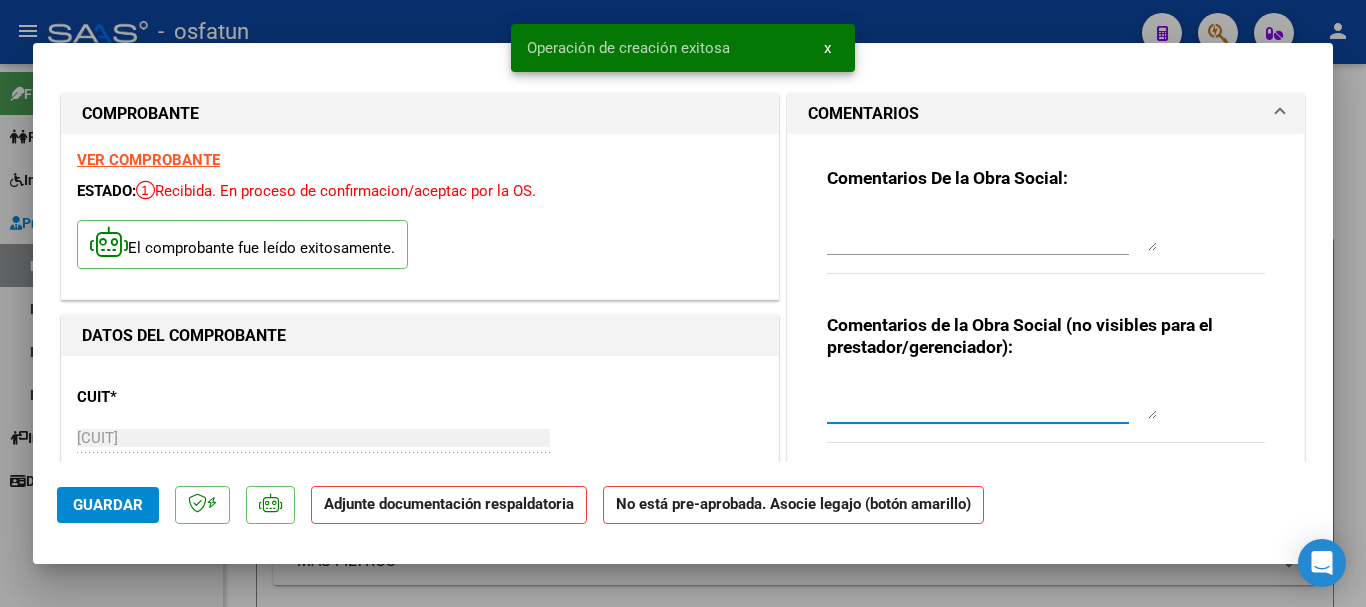 click at bounding box center (992, 399) 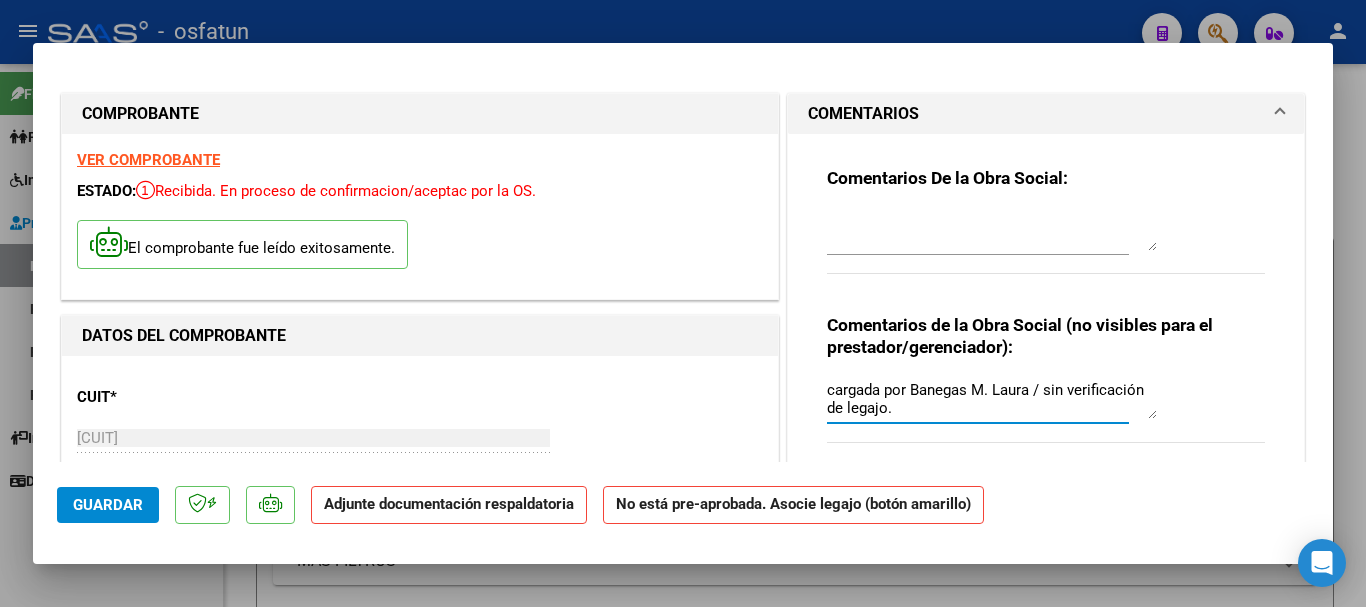 type on "cargada por Banegas M. Laura / sin verificación de legajo." 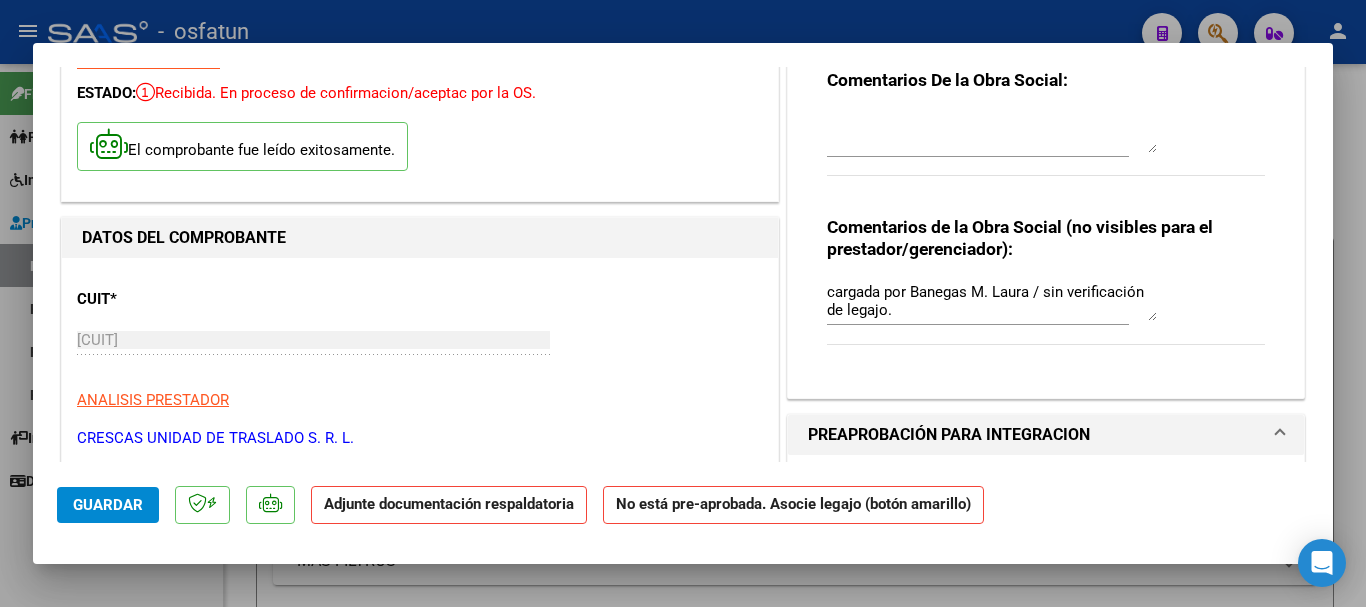 scroll, scrollTop: 103, scrollLeft: 0, axis: vertical 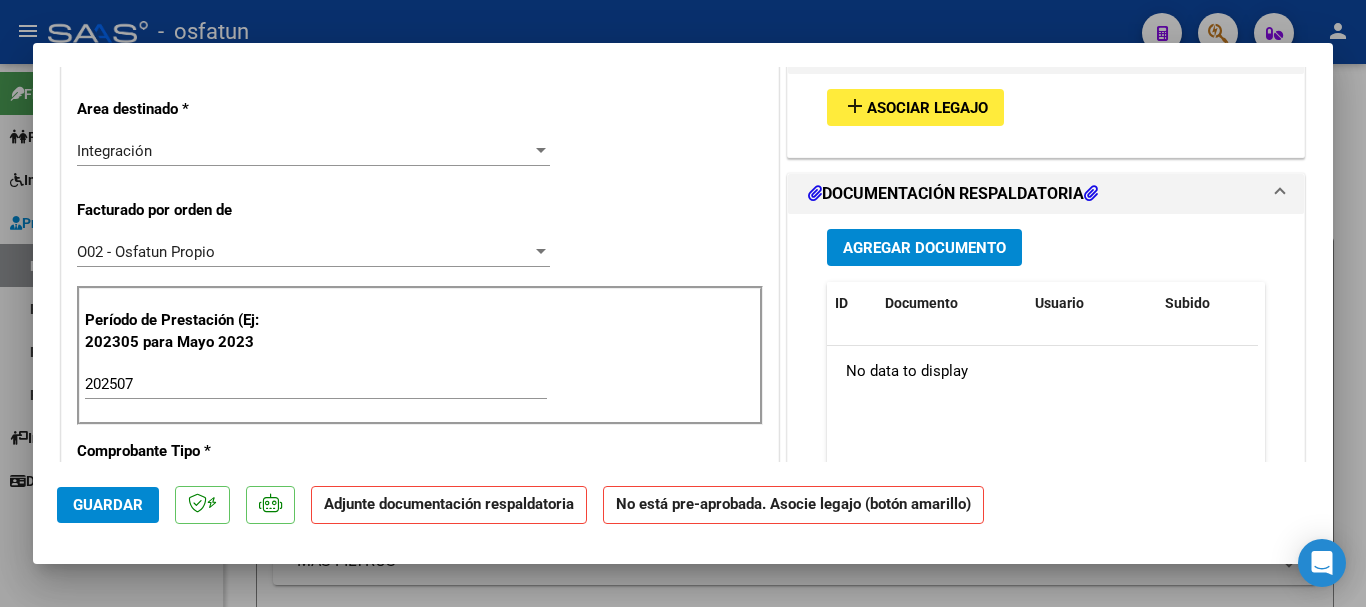 click on "Asociar Legajo" at bounding box center [927, 108] 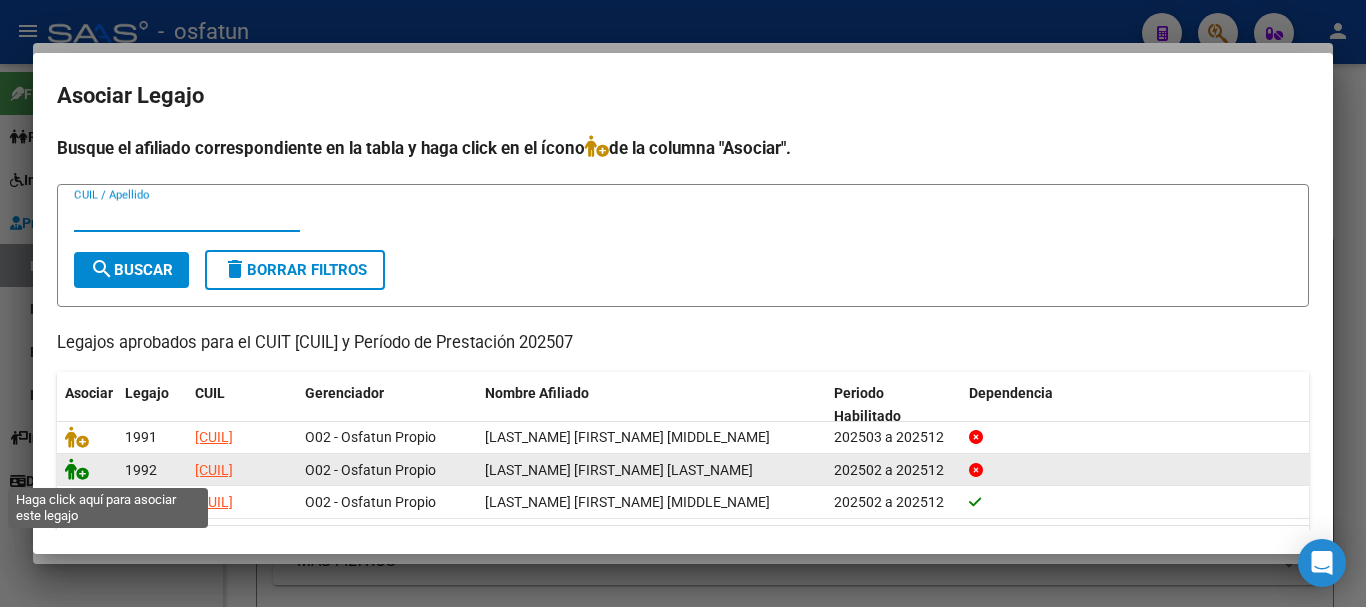 click 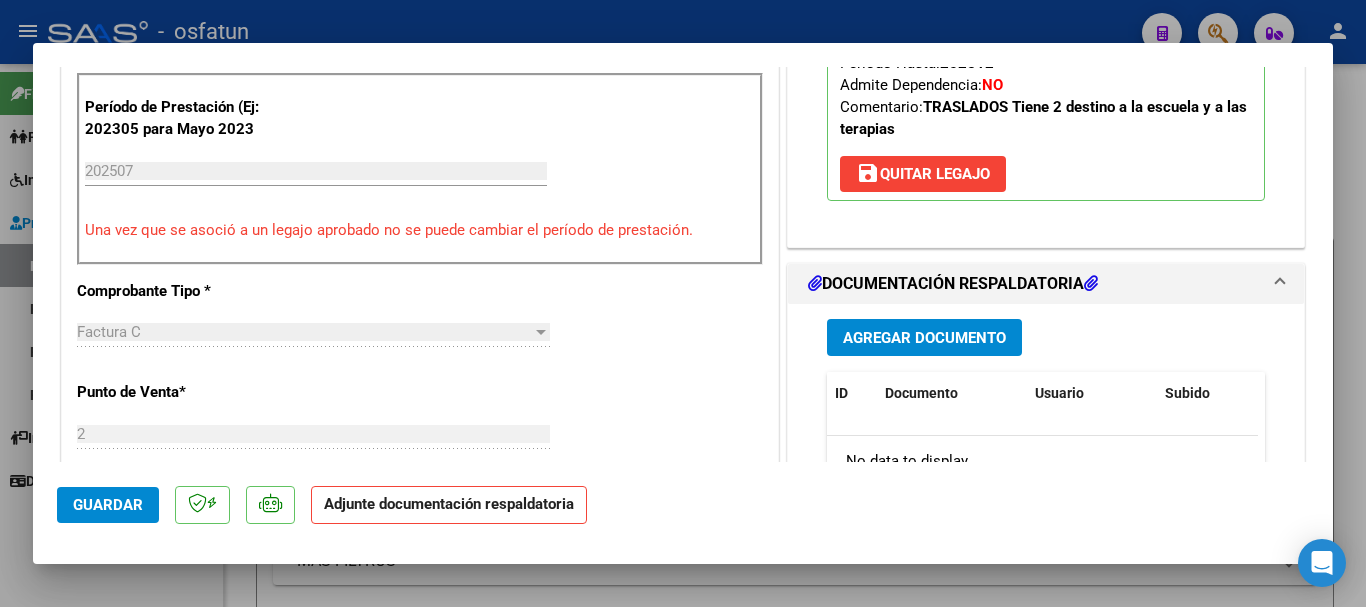 scroll, scrollTop: 759, scrollLeft: 0, axis: vertical 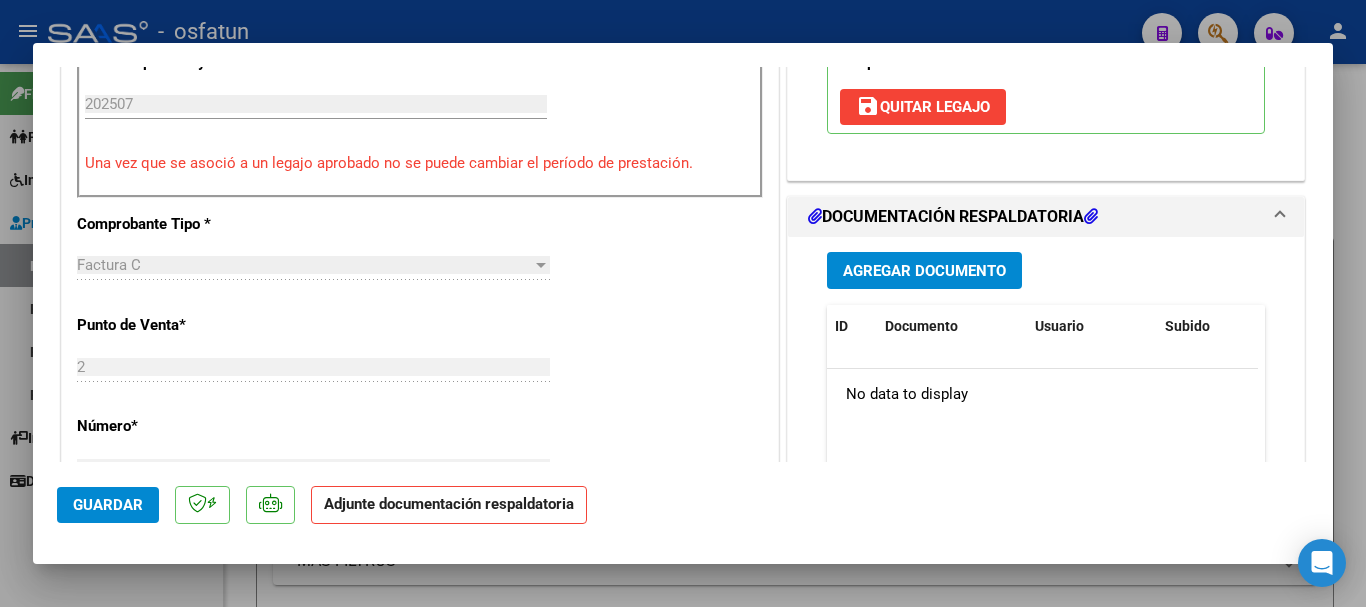 click on "Agregar Documento" at bounding box center (924, 271) 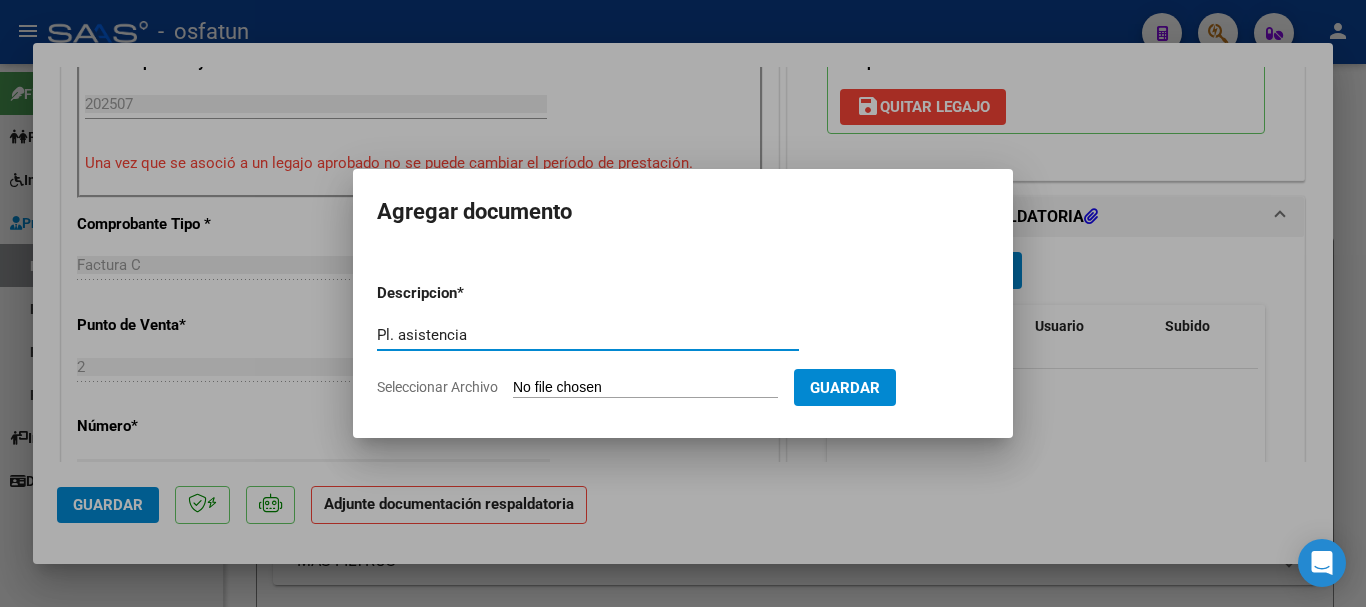 type on "Pl. asistencia" 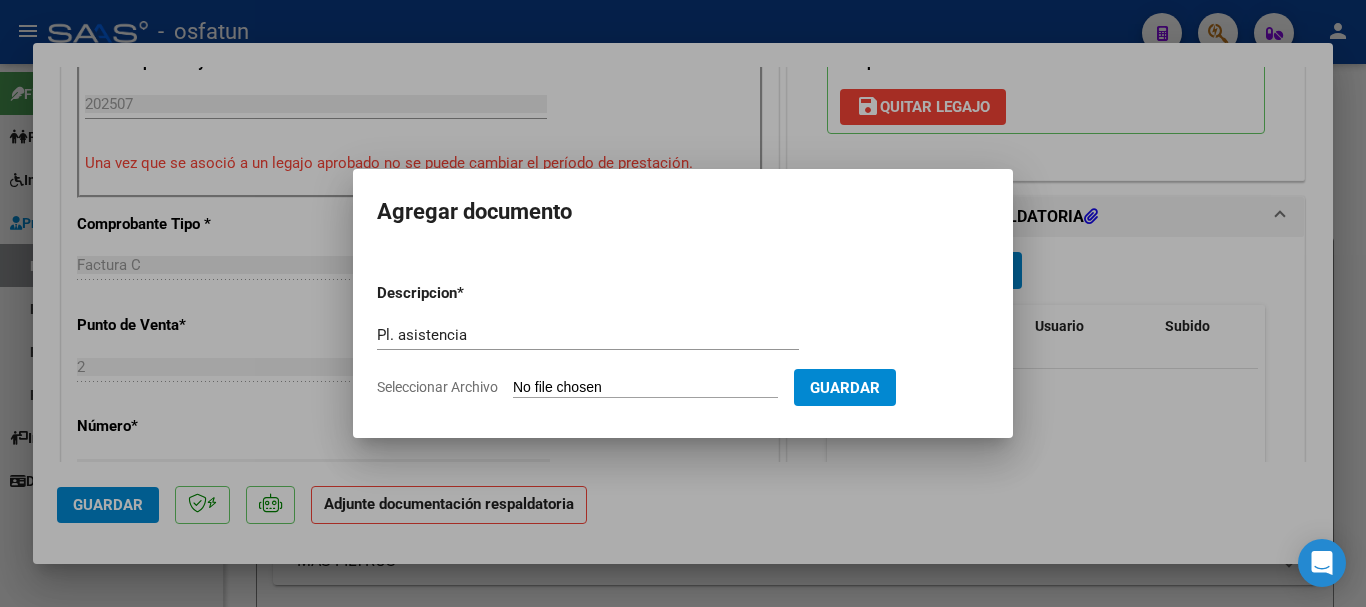 type on "C:\fakepath\[CUIT]_[NUMBER]_[NUMBER]_[NUMBER]_[FILENAME].pdf" 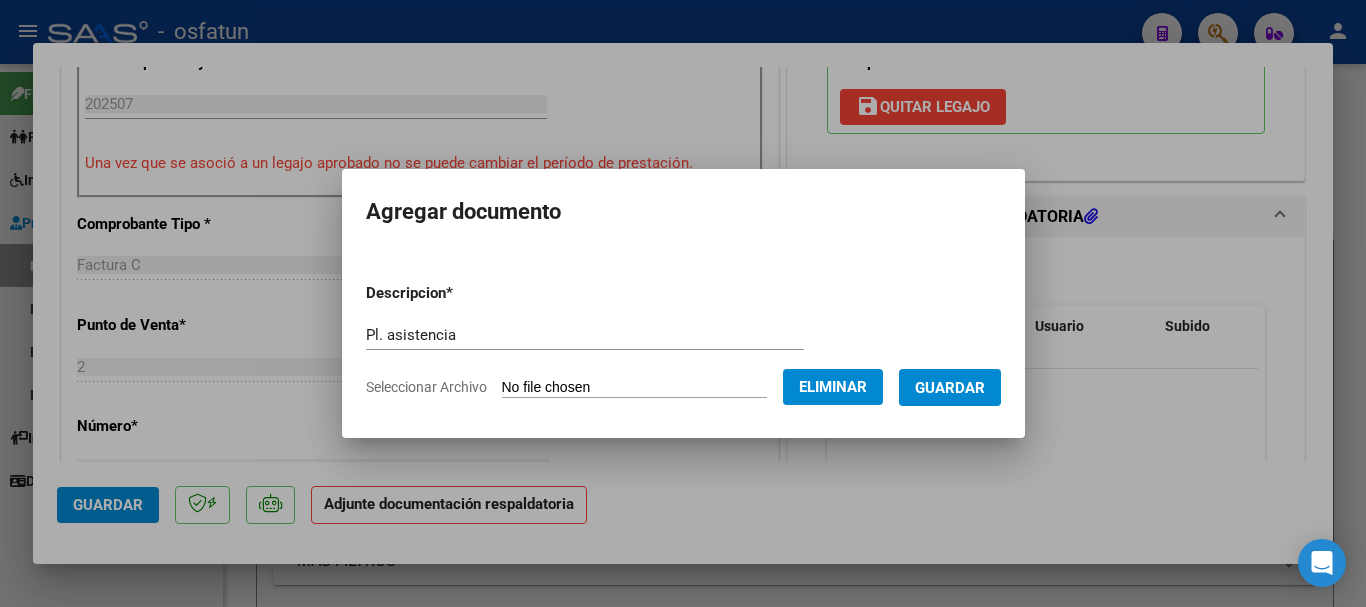 click on "Guardar" at bounding box center (950, 388) 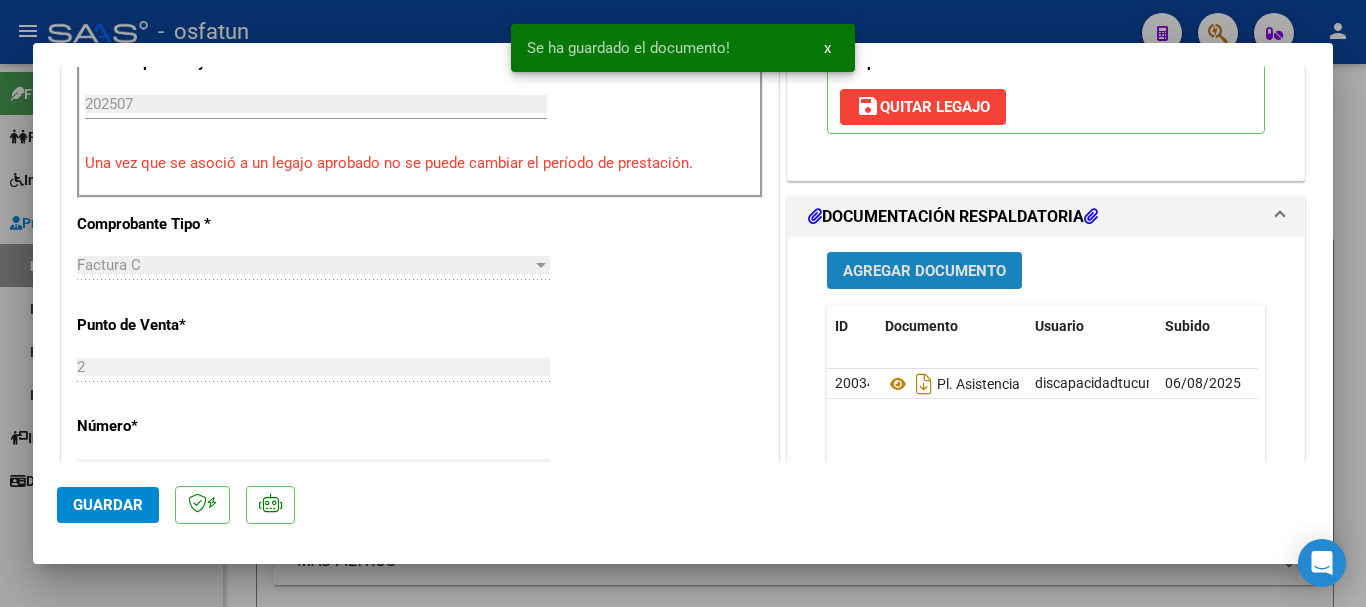 click on "Agregar Documento" at bounding box center (924, 271) 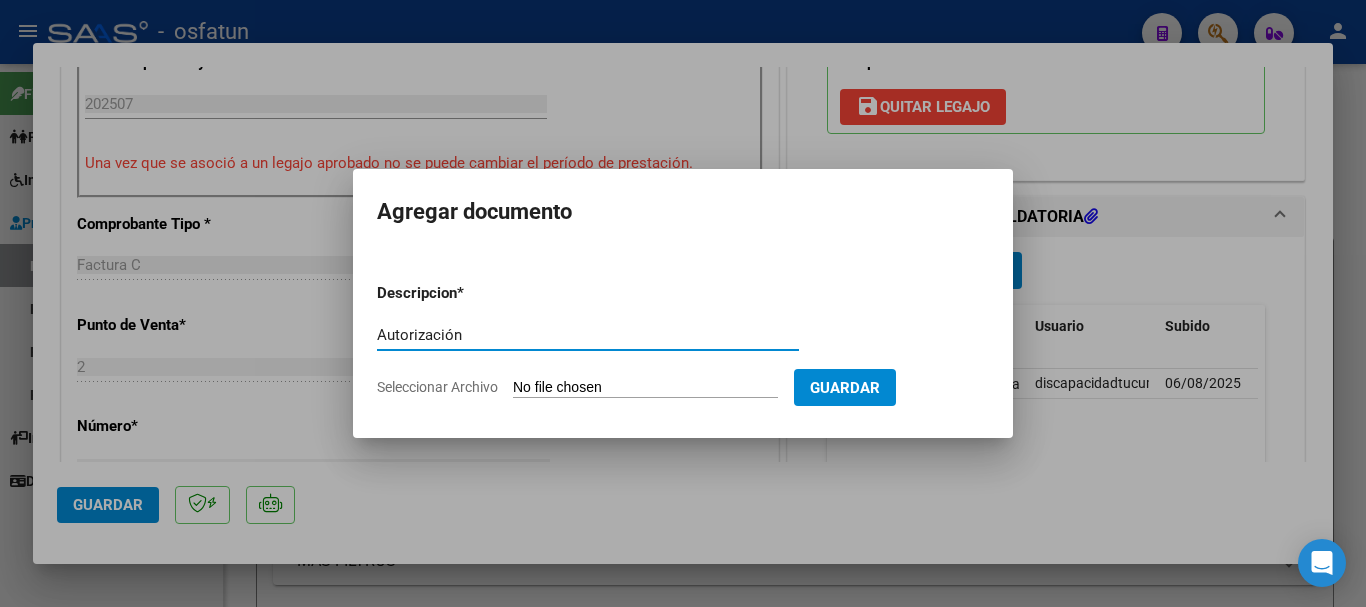 type on "Autorización" 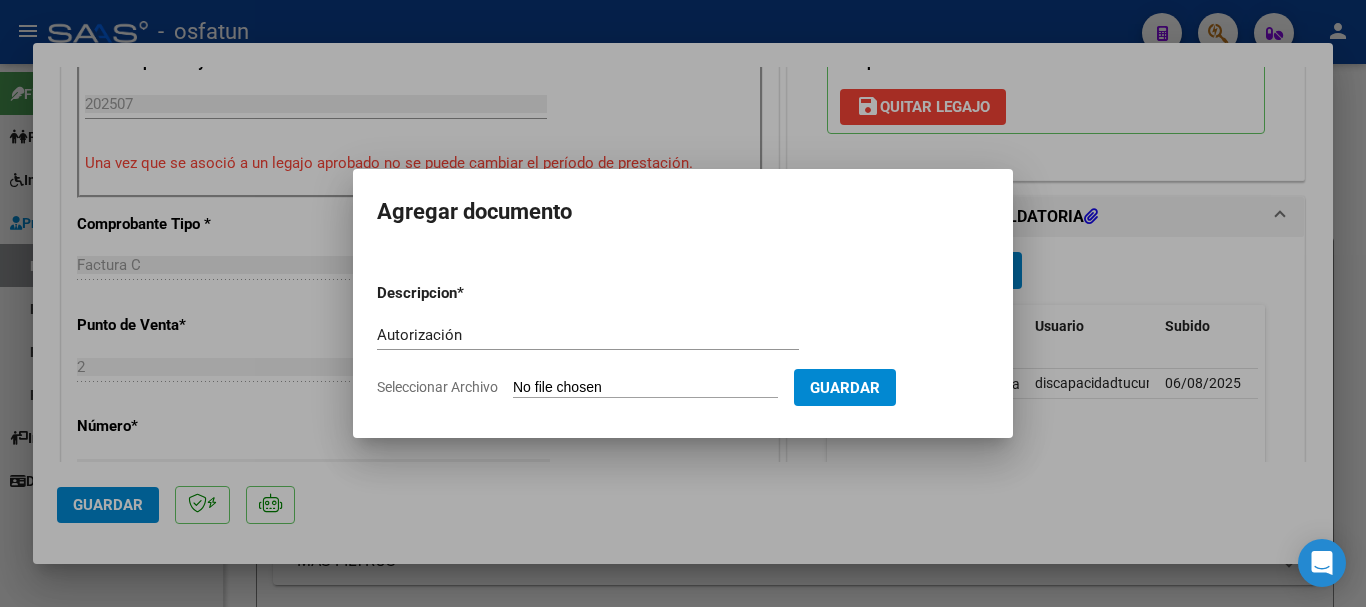 click on "Seleccionar Archivo" at bounding box center (645, 388) 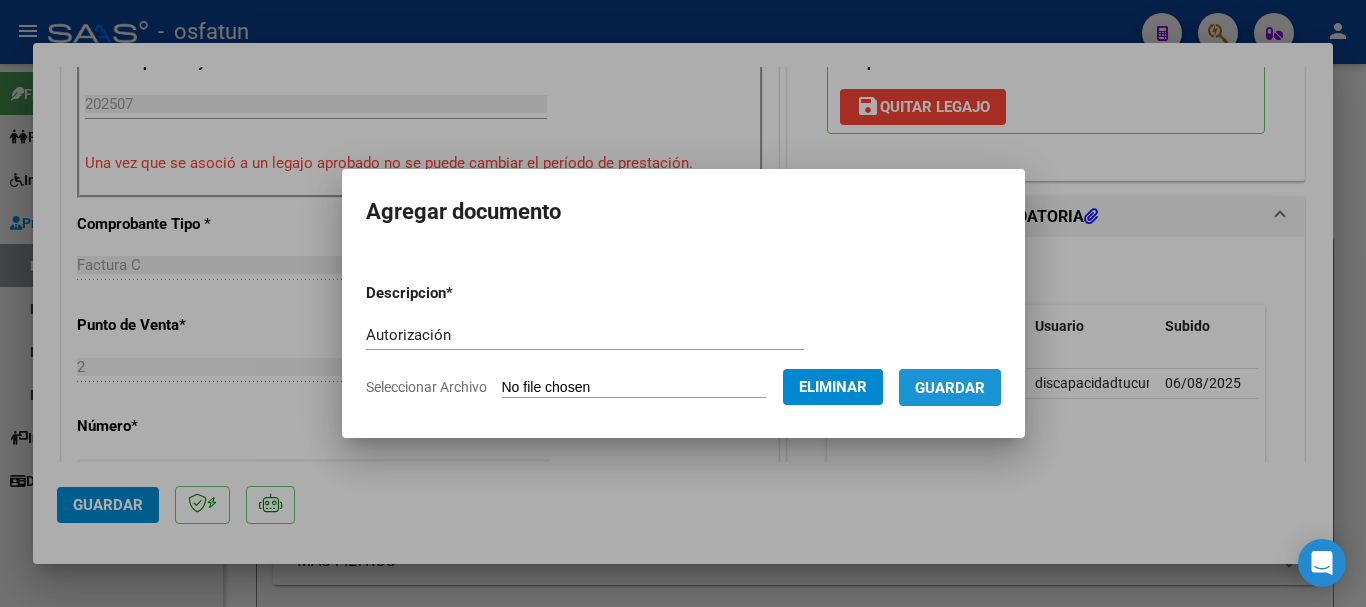 click on "Guardar" at bounding box center (950, 388) 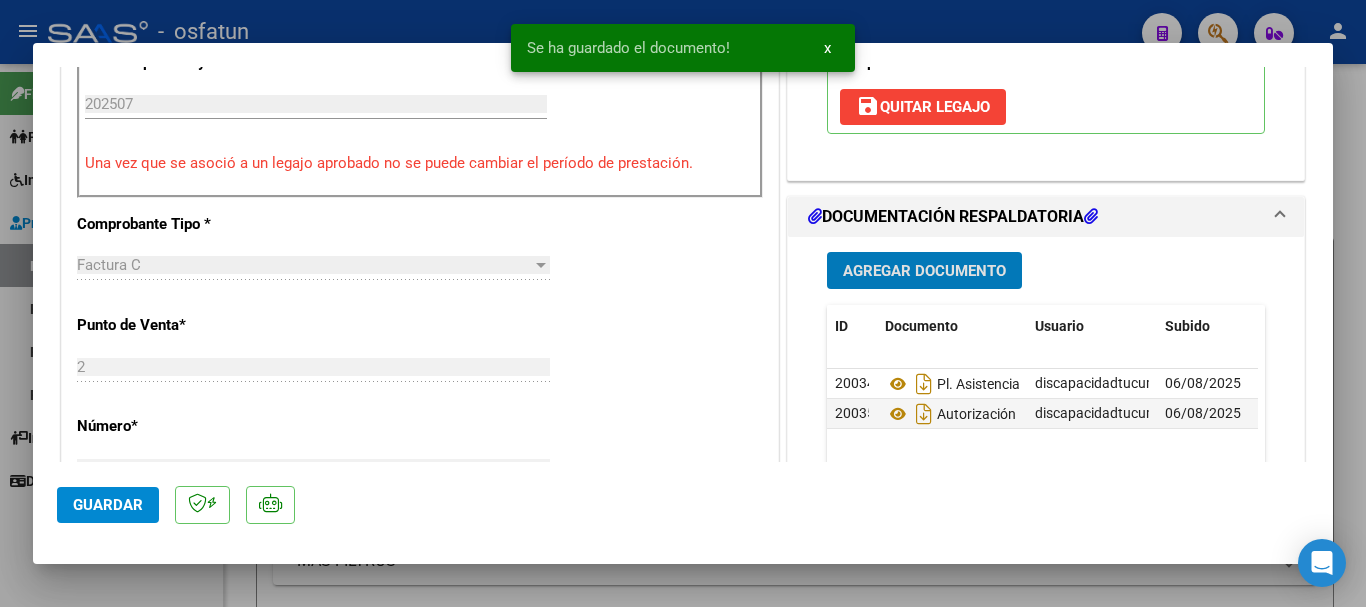 click on "Guardar" 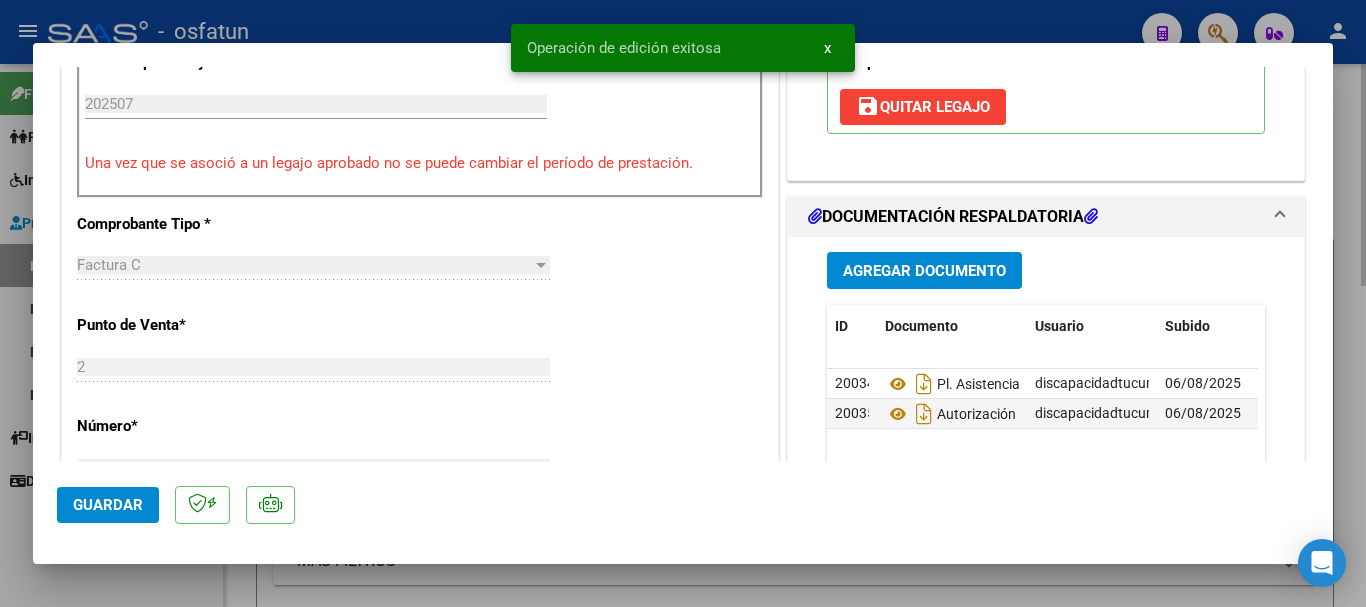 drag, startPoint x: 1365, startPoint y: 288, endPoint x: 1176, endPoint y: 505, distance: 287.76727 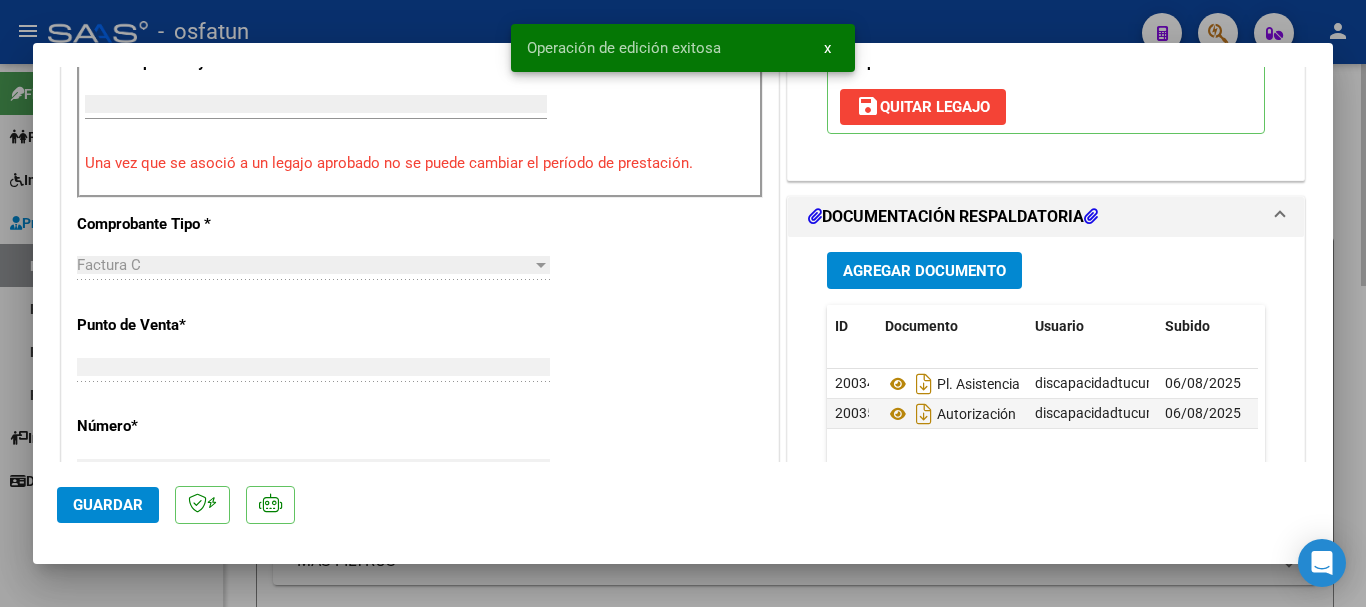 scroll, scrollTop: 718, scrollLeft: 0, axis: vertical 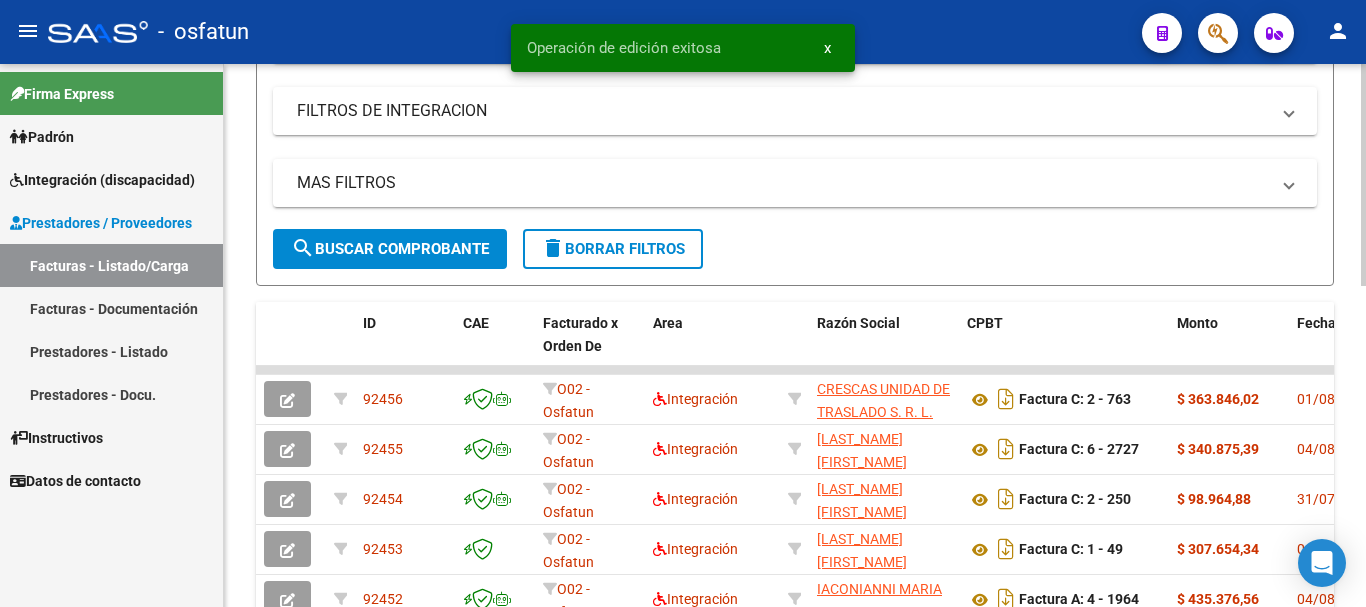 click on "Video tutorial   PRESTADORES -> Listado de CPBTs Emitidos por Prestadores / Proveedores (alt+q)   Cargar Comprobante
Carga Masiva  cloud_download  CSV  cloud_download  EXCEL  cloud_download  Estandar   Descarga Masiva
Filtros Id Area Area Seleccionar Gerenciador Seleccionar Gerenciador No Confirmado Todos Cargado desde Masivo   Mostrar totalizadores   FILTROS DEL COMPROBANTE  Comprobante Tipo Comprobante Tipo Start date – End date Fec. Comprobante Desde / Hasta Días Emisión Desde(cant. días) Días Emisión Hasta(cant. días) CUIT / Razón Social Pto. Venta Nro. Comprobante Código SSS CAE Válido CAE Válido Todos Cargado Módulo Hosp. Todos Tiene facturacion Apócrifa Hospital Refes  FILTROS DE INTEGRACION  Todos Cargado en Para Enviar SSS Período De Prestación Campos del Archivo de Rendición Devuelto x SSS (dr_envio) Todos Rendido x SSS (dr_envio) Tipo de Registro Tipo de Registro Período Presentación Período Presentación Campos del Legajo Asociado (preaprobación) Todos  MAS FILTROS  Op" 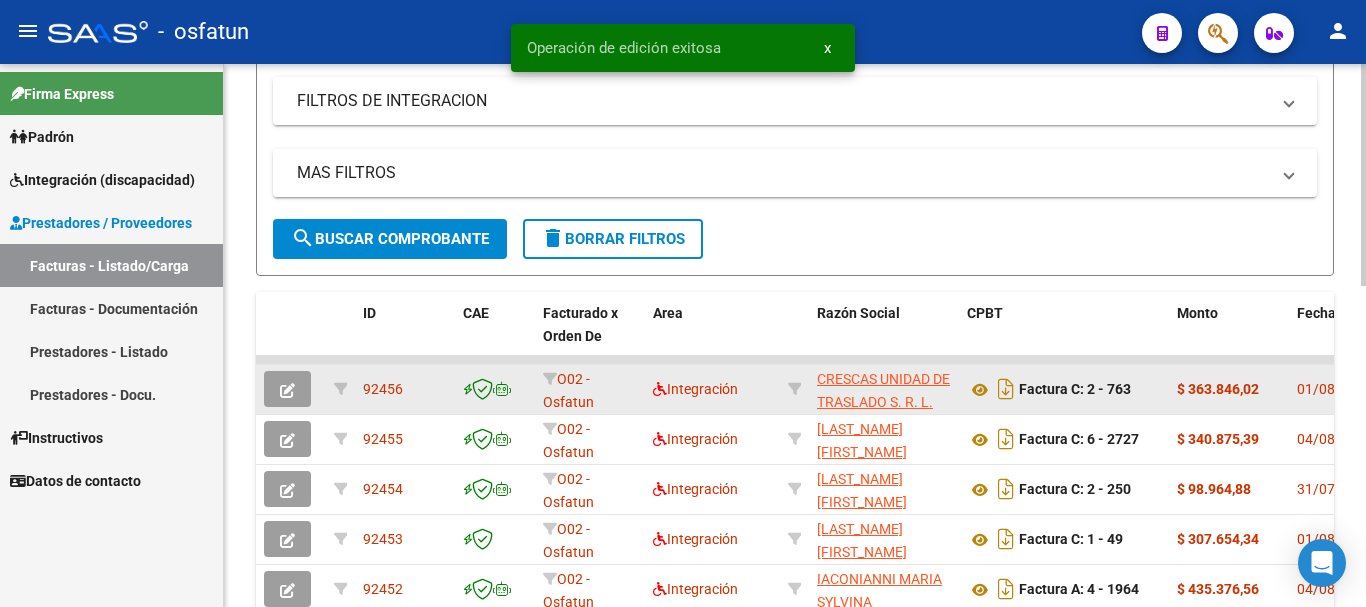 click 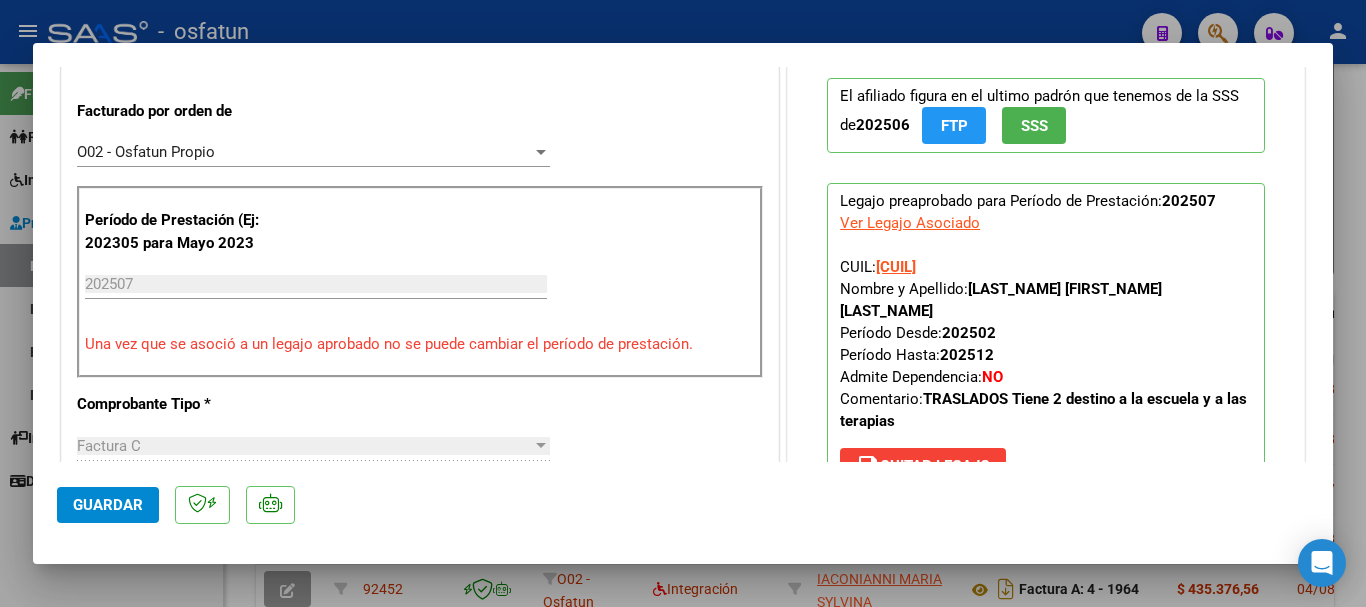 scroll, scrollTop: 521, scrollLeft: 0, axis: vertical 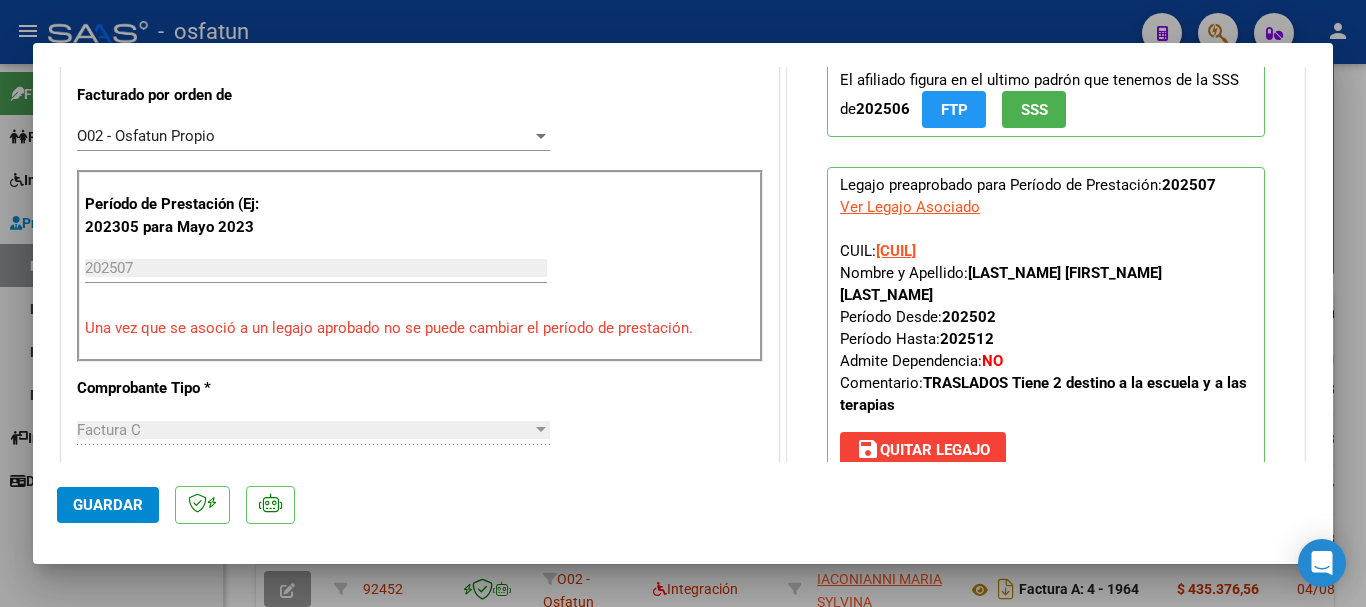 drag, startPoint x: 1082, startPoint y: 277, endPoint x: 977, endPoint y: 294, distance: 106.36729 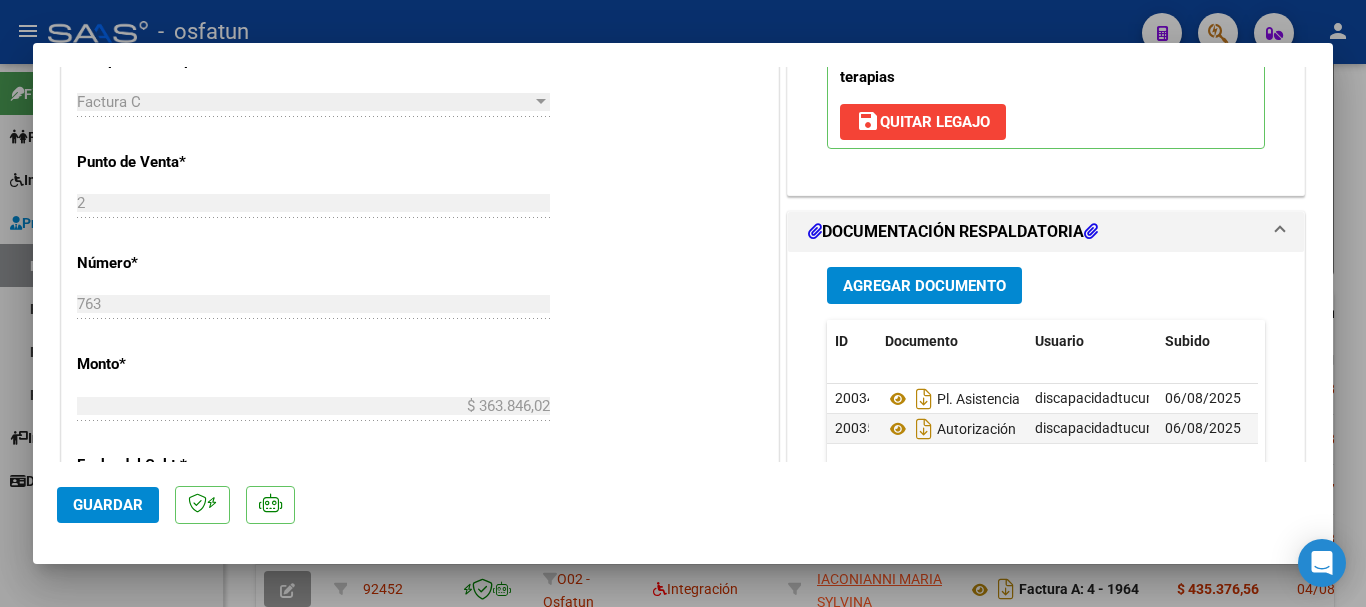 scroll, scrollTop: 892, scrollLeft: 0, axis: vertical 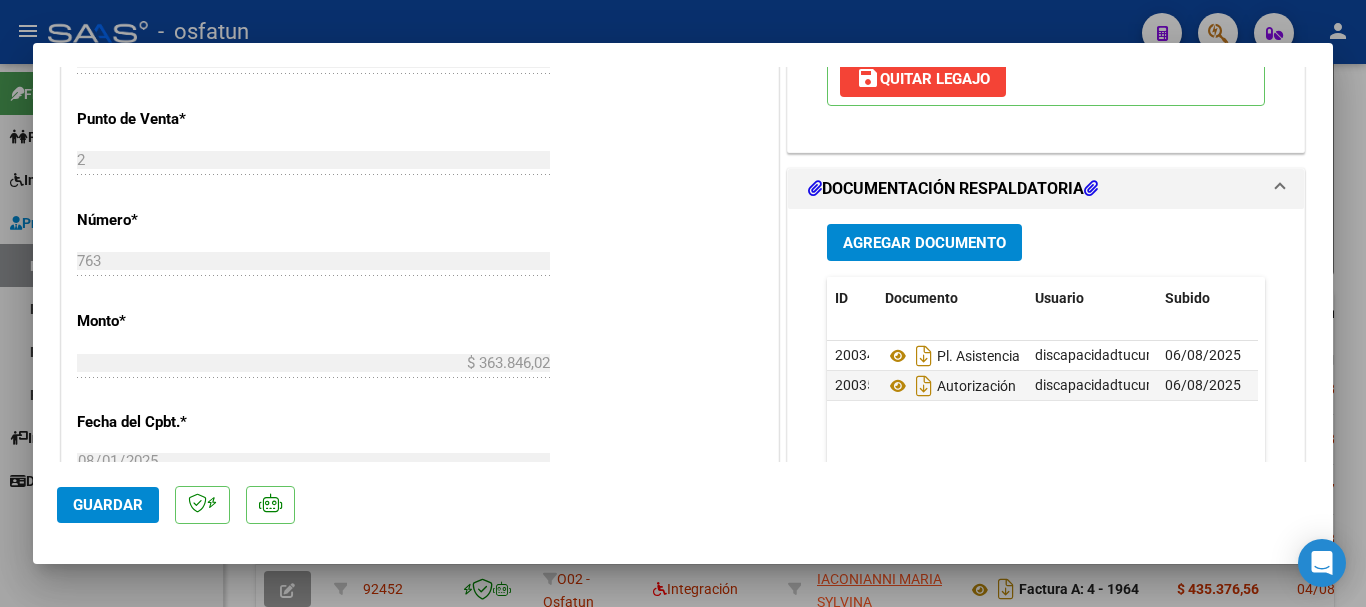 click on "Guardar" 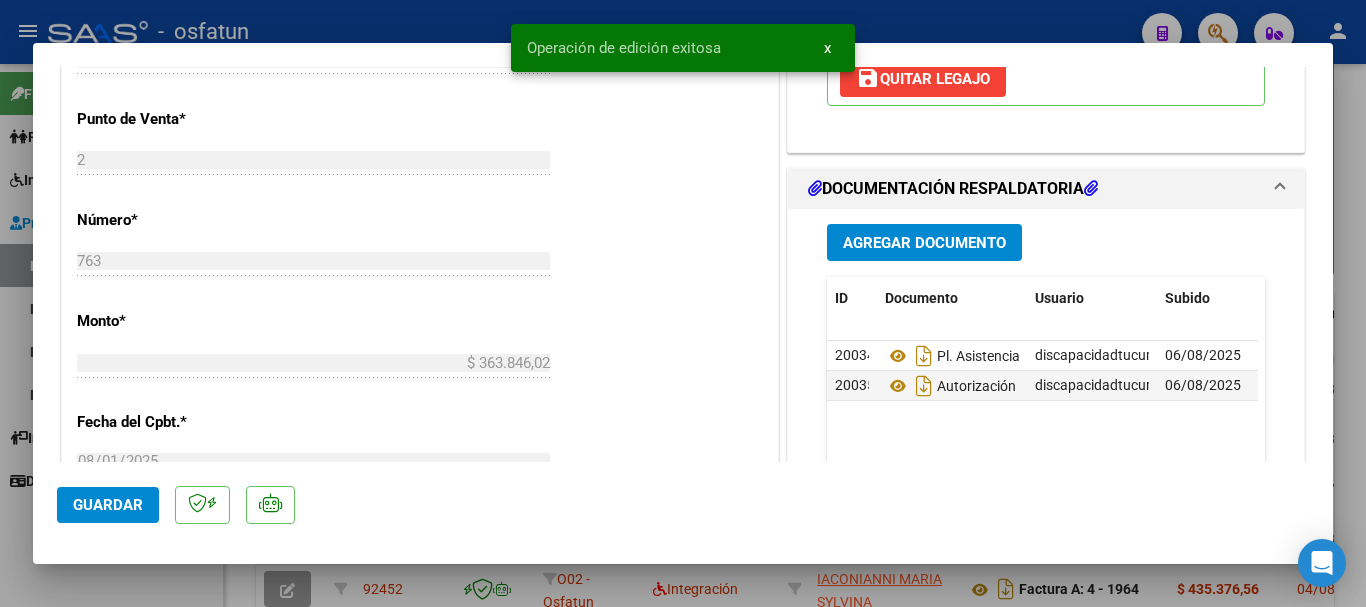 click at bounding box center (683, 303) 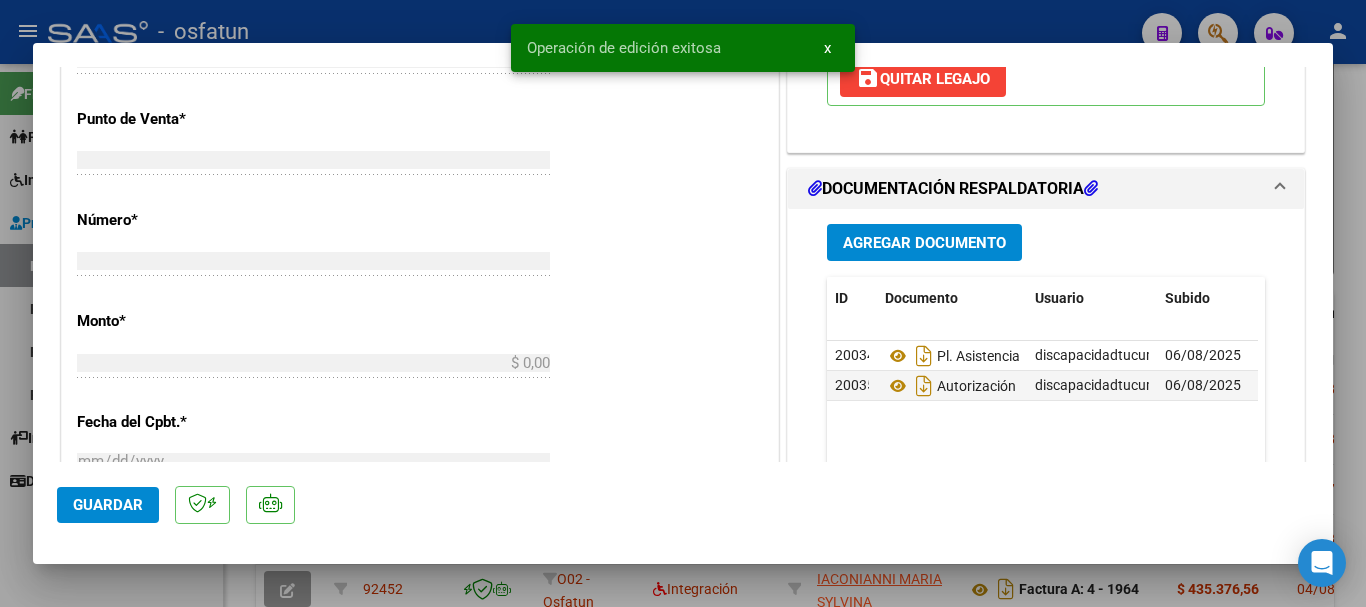 scroll, scrollTop: 947, scrollLeft: 0, axis: vertical 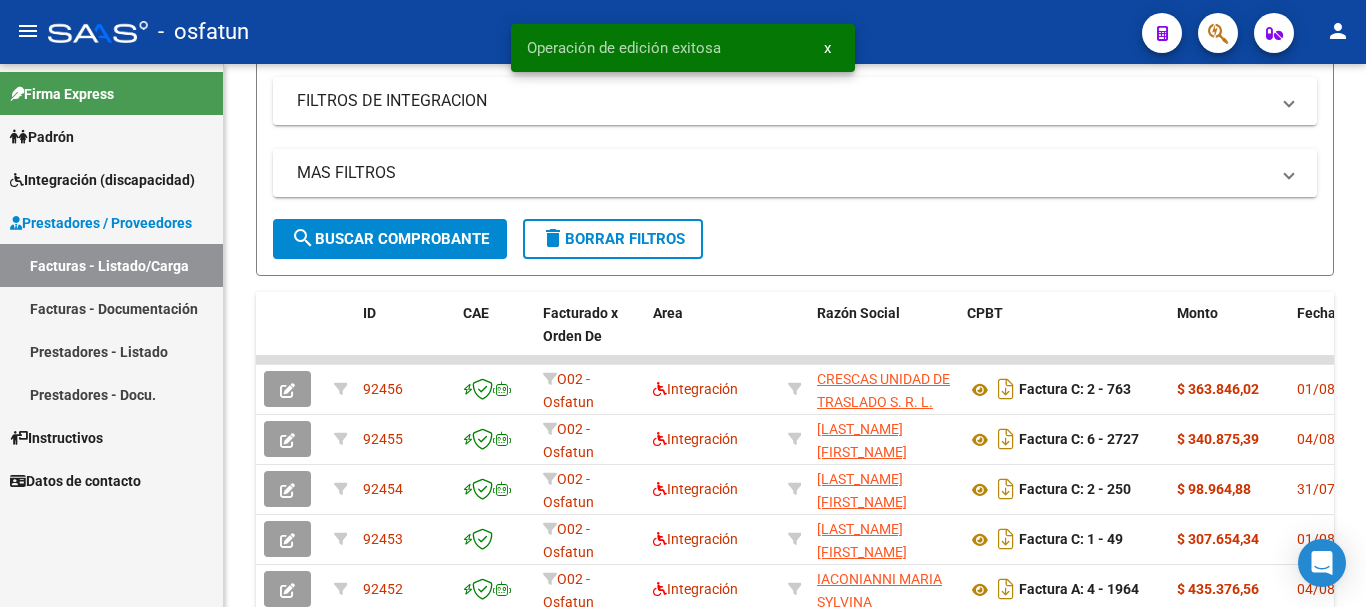click on "Integración (discapacidad)" at bounding box center (102, 180) 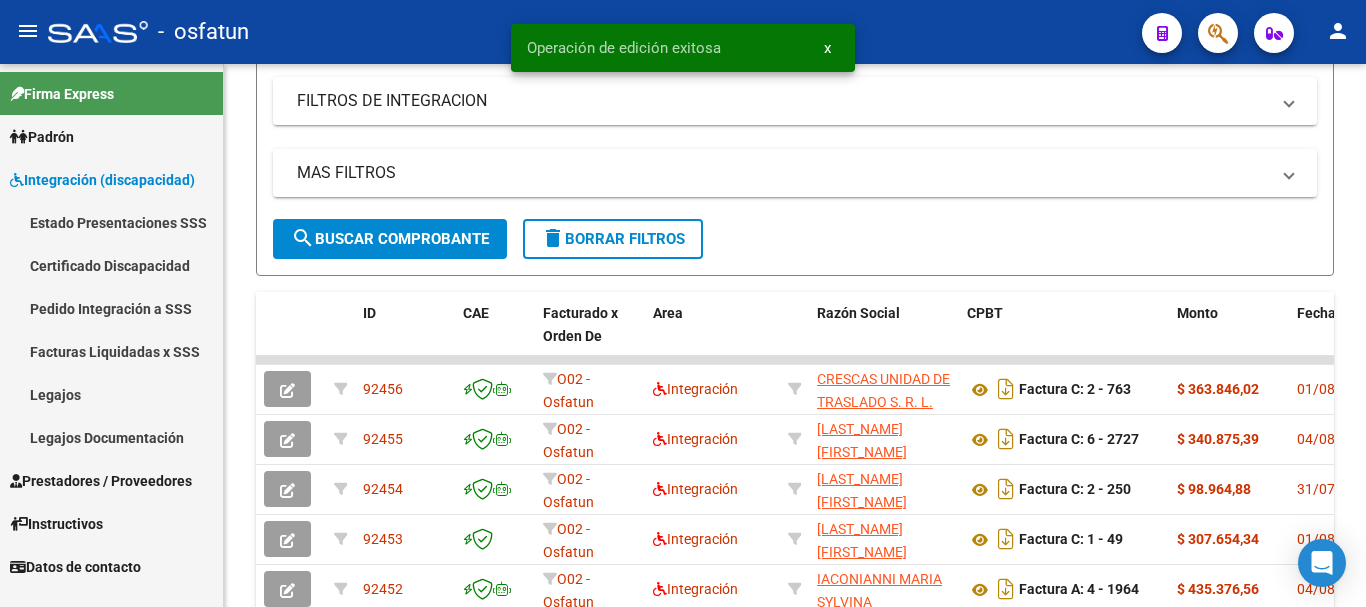 click on "Legajos" at bounding box center (111, 394) 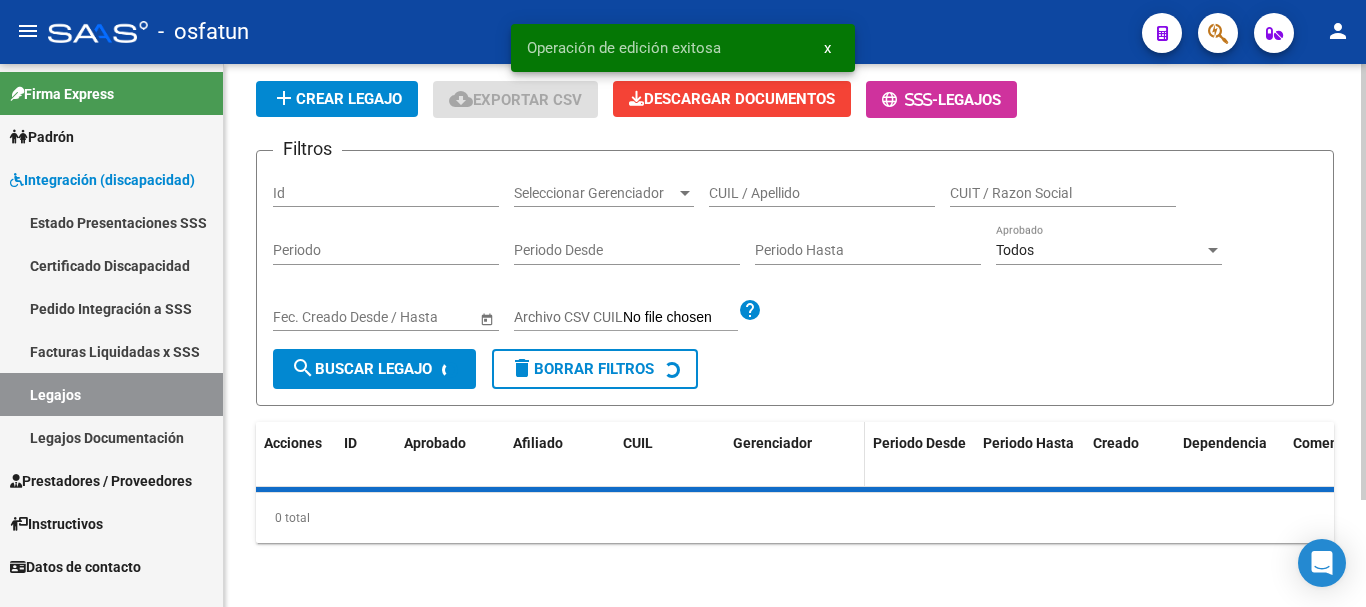 scroll, scrollTop: 388, scrollLeft: 0, axis: vertical 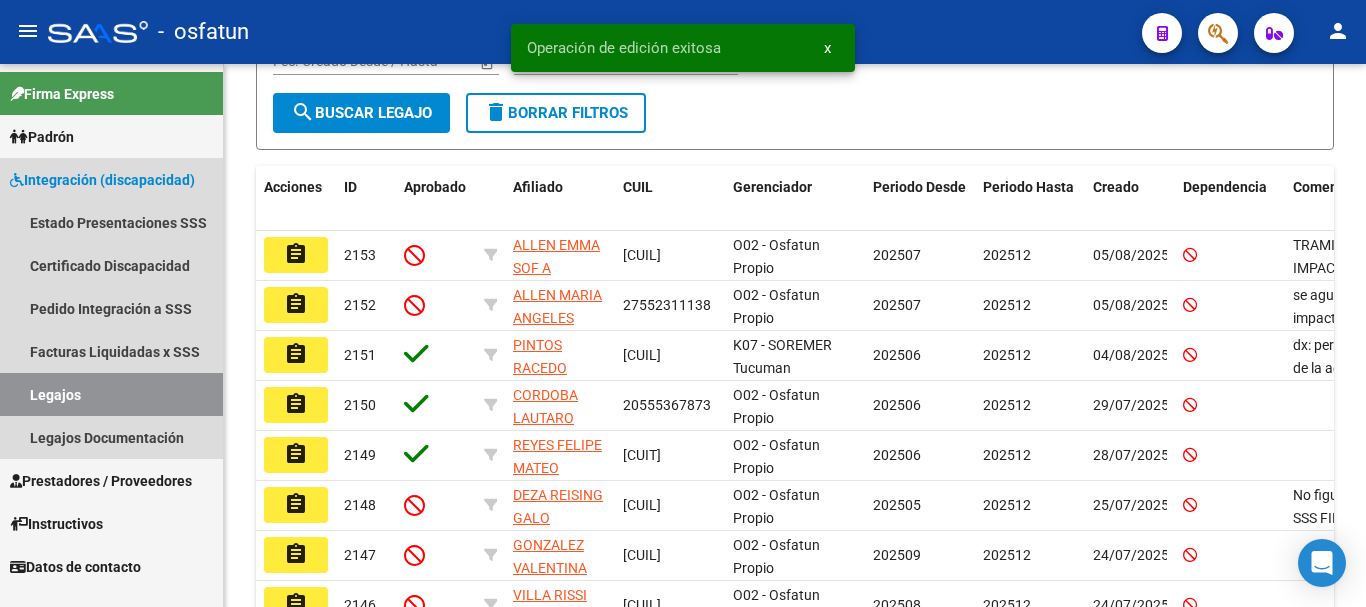 click on "Legajos" at bounding box center [111, 394] 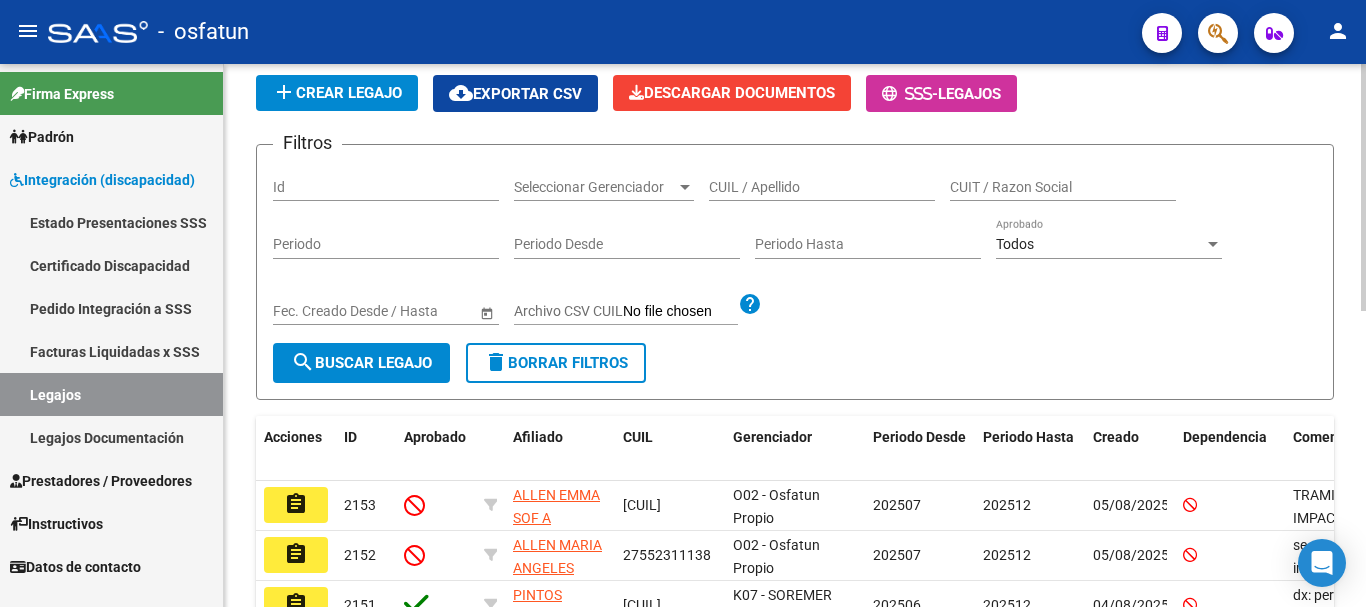 scroll, scrollTop: 116, scrollLeft: 0, axis: vertical 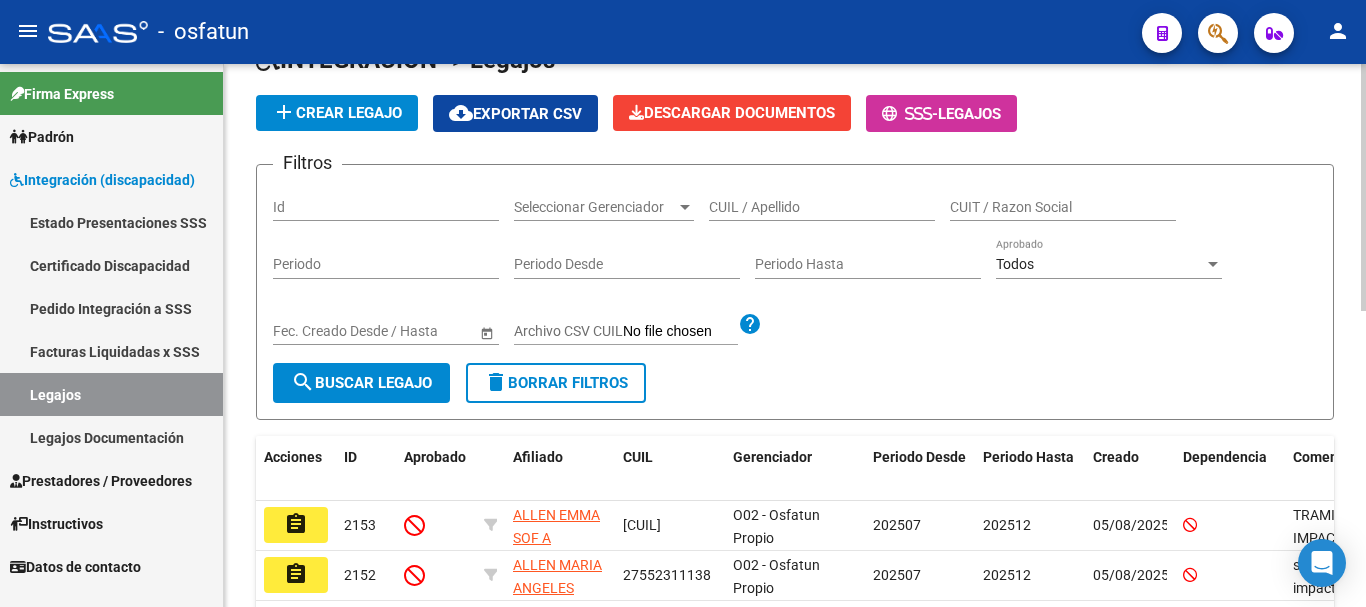 click on "Modelo Formulario DDJJ para Transporte  /  Modelo Conformidad Transporte  /  Modelo Presupuesto Transporte  /  Modelo Conformidad Prestacional  /  Modelo Presupuesto Prestacional  /  ModeloResumen HC  /  Modelo Planilla FIM  INTEGRACION -> Legajos add  Crear Legajo
cloud_download  Exportar CSV  Descargar Documentos
-  Legajos Filtros Id Seleccionar Gerenciador Seleccionar Gerenciador CUIL / Apellido CUIT / Razon Social Periodo Periodo Desde Periodo Hasta Todos Aprobado Start date – End date Fec. Creado Desde / Hasta Archivo CSV CUIL help search  Buscar Legajo  delete  Borrar Filtros  Acciones ID Aprobado Afiliado CUIL Gerenciador Periodo Desde Periodo Hasta Creado Dependencia Comentario Comentario Adm. assignment 2153 ALLEN EMMA SOF A [CUIT] O02 - Osfatun Propio 202507 202512 05/08/2025 TRAMITE SIN IMPACTAR EN LA SSSALUD // SIN documentacion de los prestadores hasta que la af. no reciba la confirmacion de que  sera cubiertas las prestaciones de marzo a Dic 2025 assignment 2152 [CUIT] 202507" 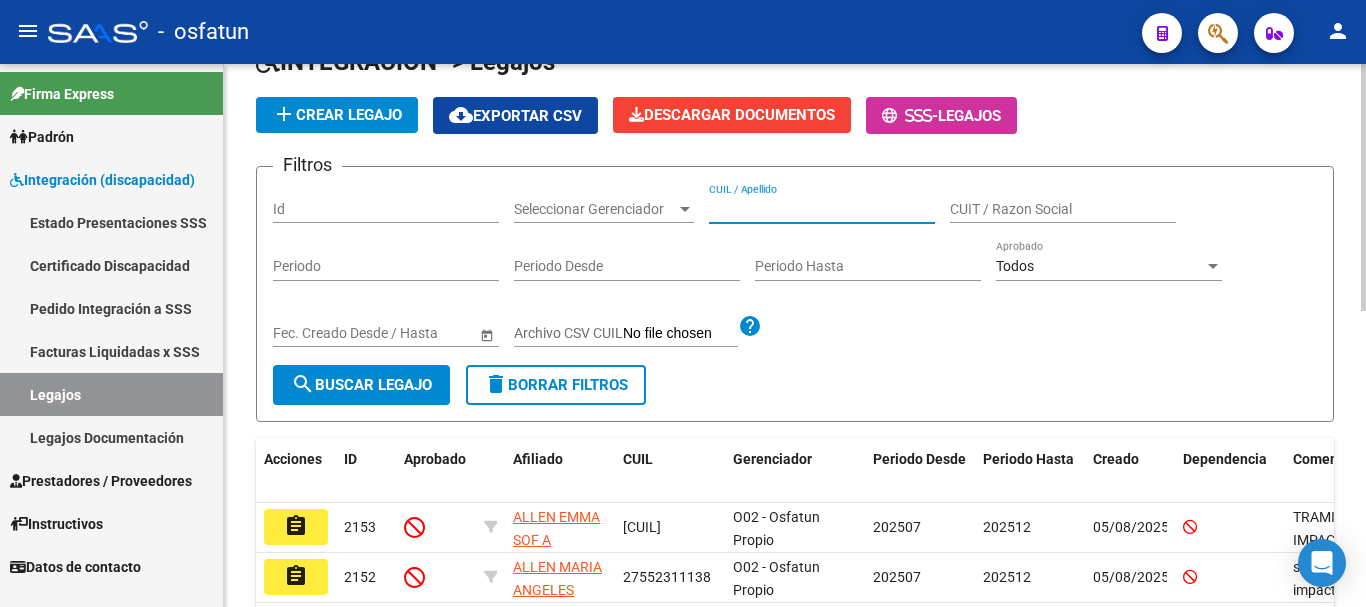 click on "CUIL / Apellido" at bounding box center [822, 209] 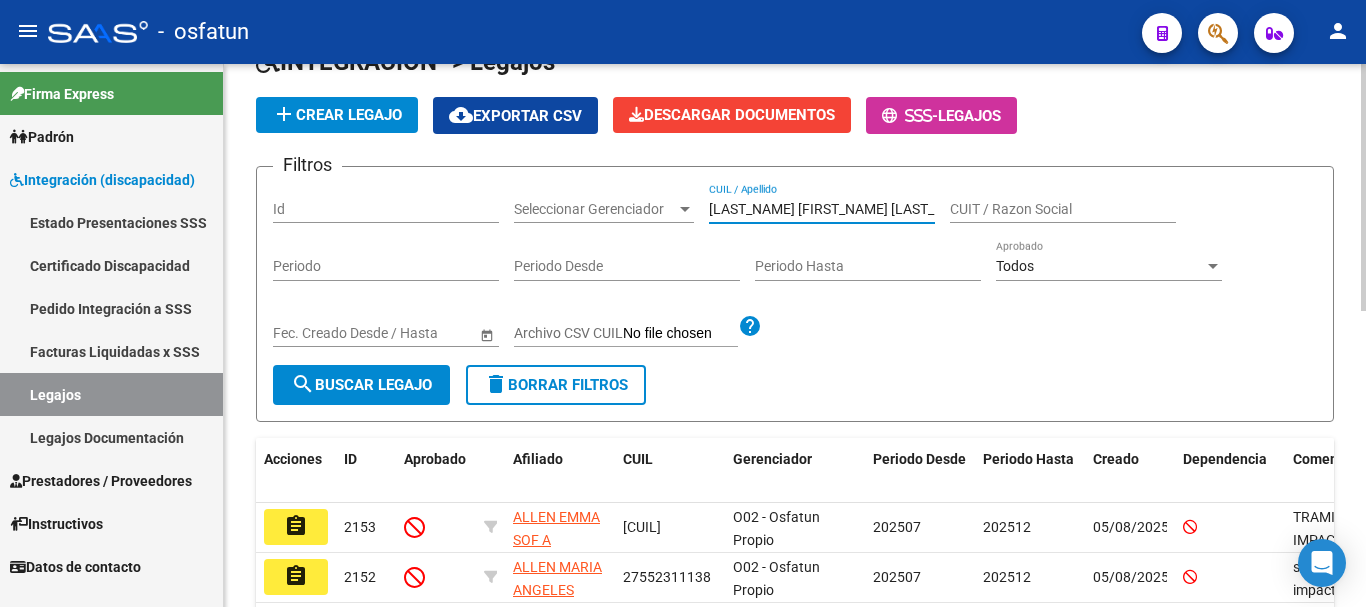 type on "[LAST_NAME] [FIRST_NAME] [LAST_NAME]" 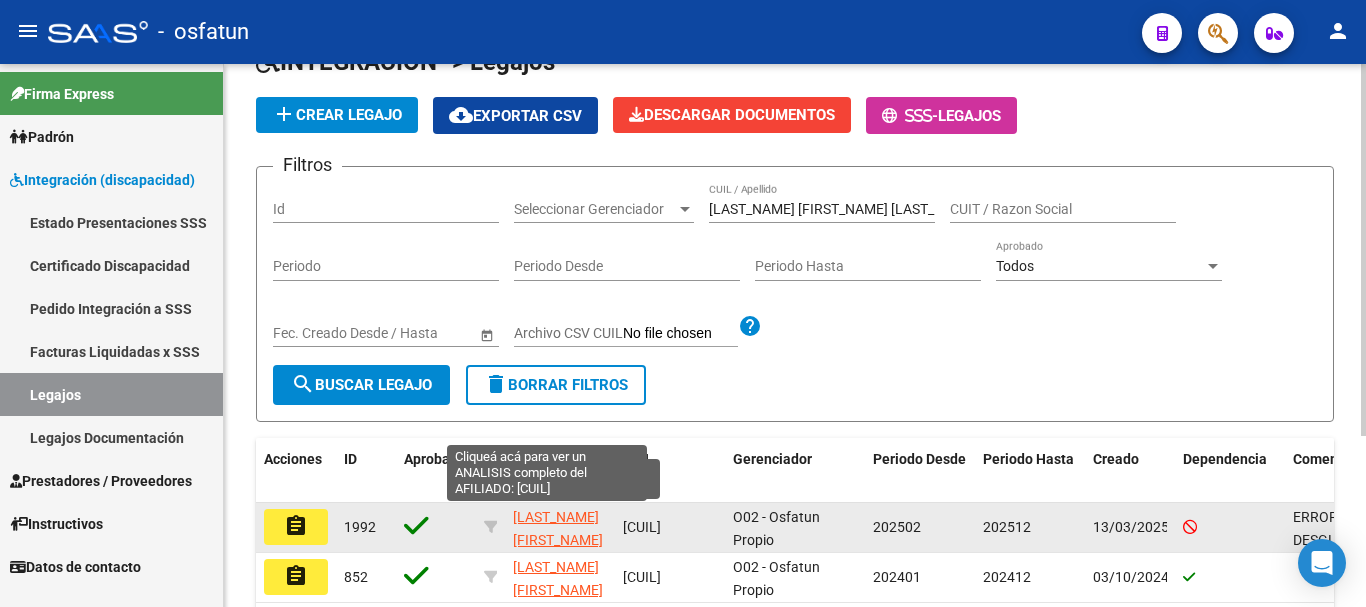 click on "[LAST_NAME] [FIRST_NAME] [LAST_NAME]" 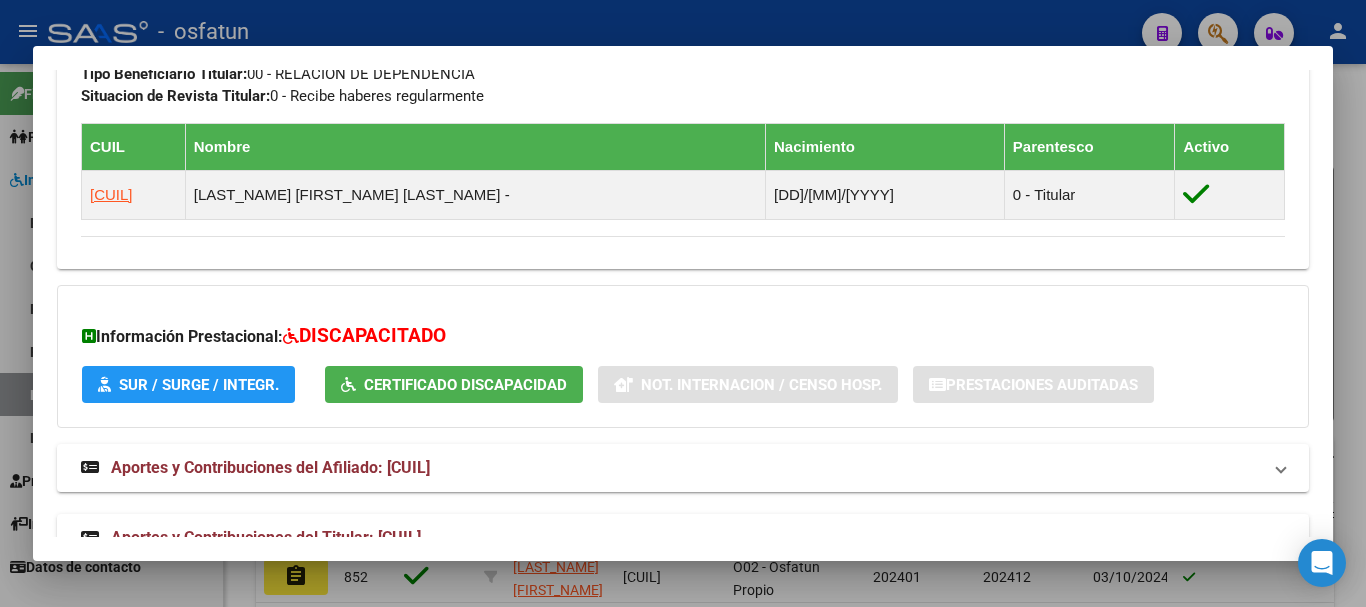 scroll, scrollTop: 1135, scrollLeft: 0, axis: vertical 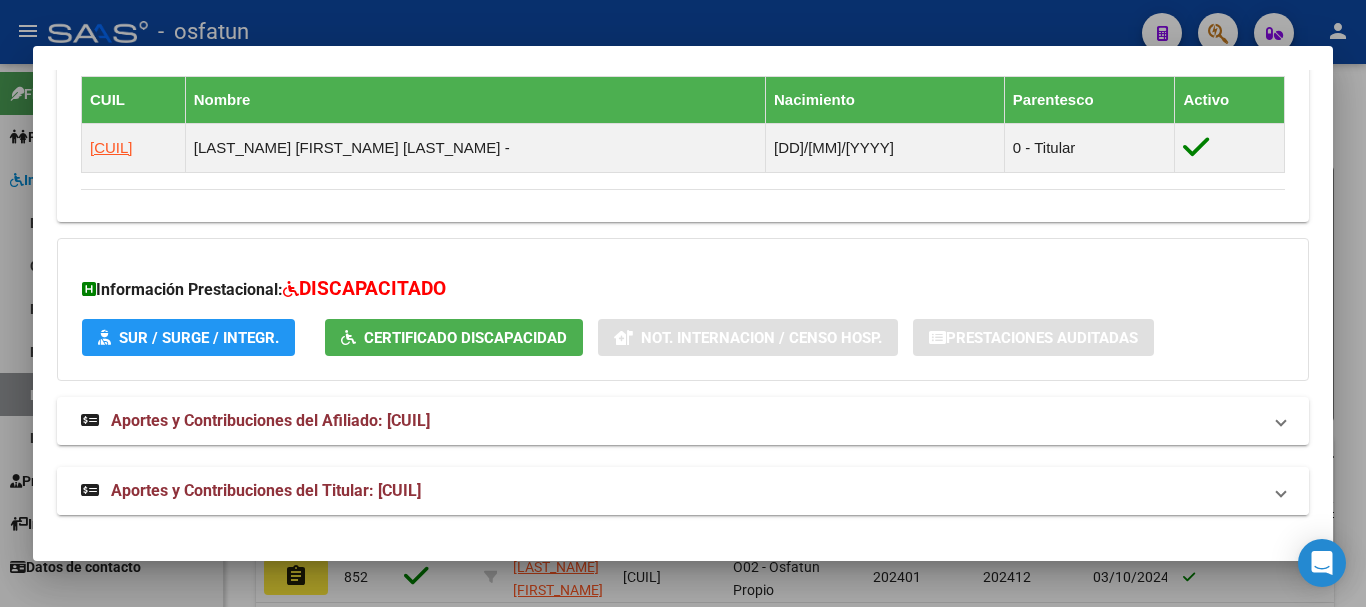 click on "Aportes y Contribuciones del Titular: [CUIL]" at bounding box center (671, 491) 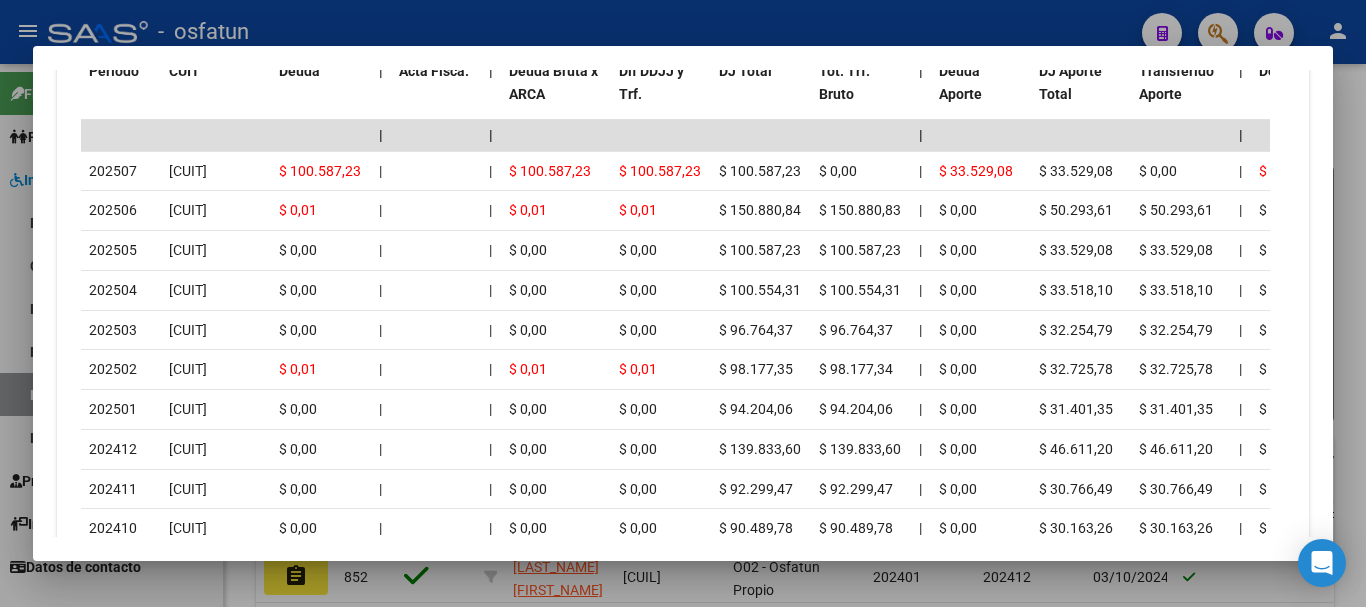 scroll, scrollTop: 1954, scrollLeft: 0, axis: vertical 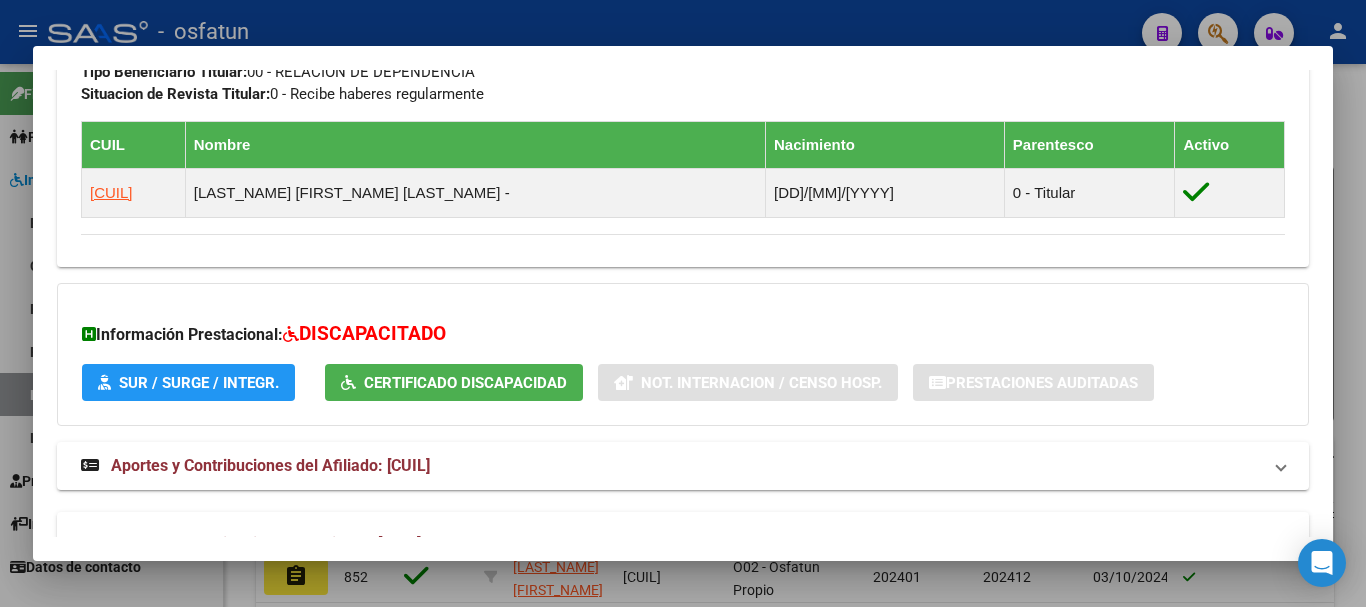 click at bounding box center [683, 303] 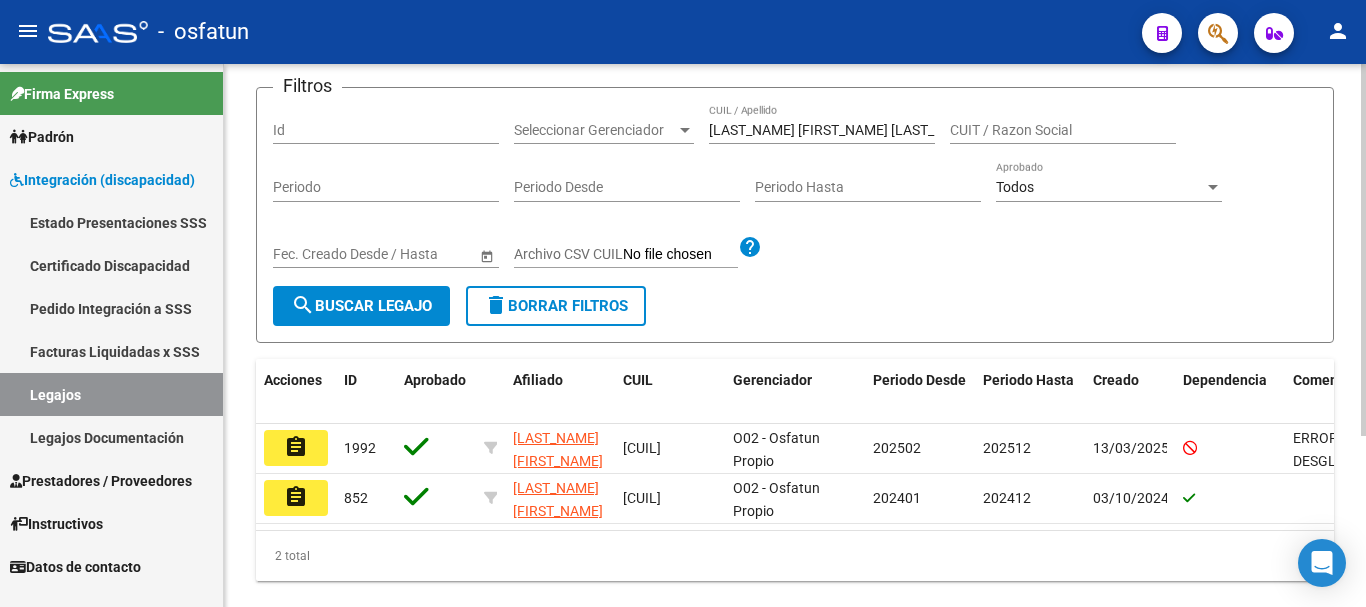 scroll, scrollTop: 250, scrollLeft: 0, axis: vertical 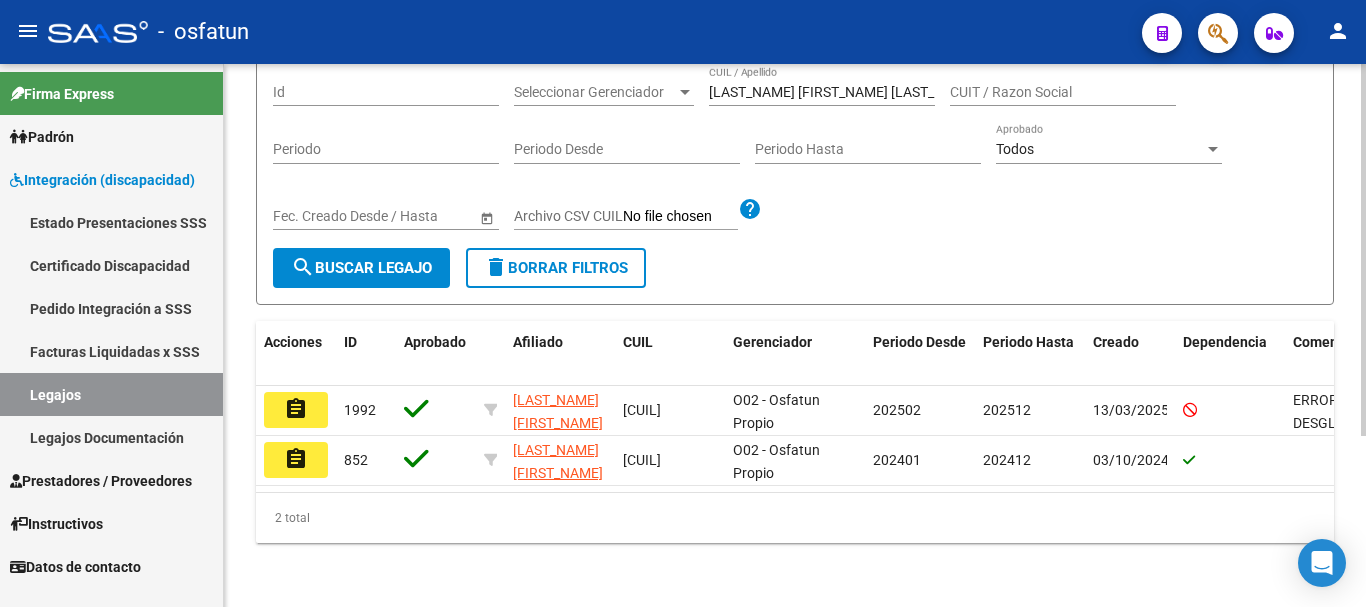 click 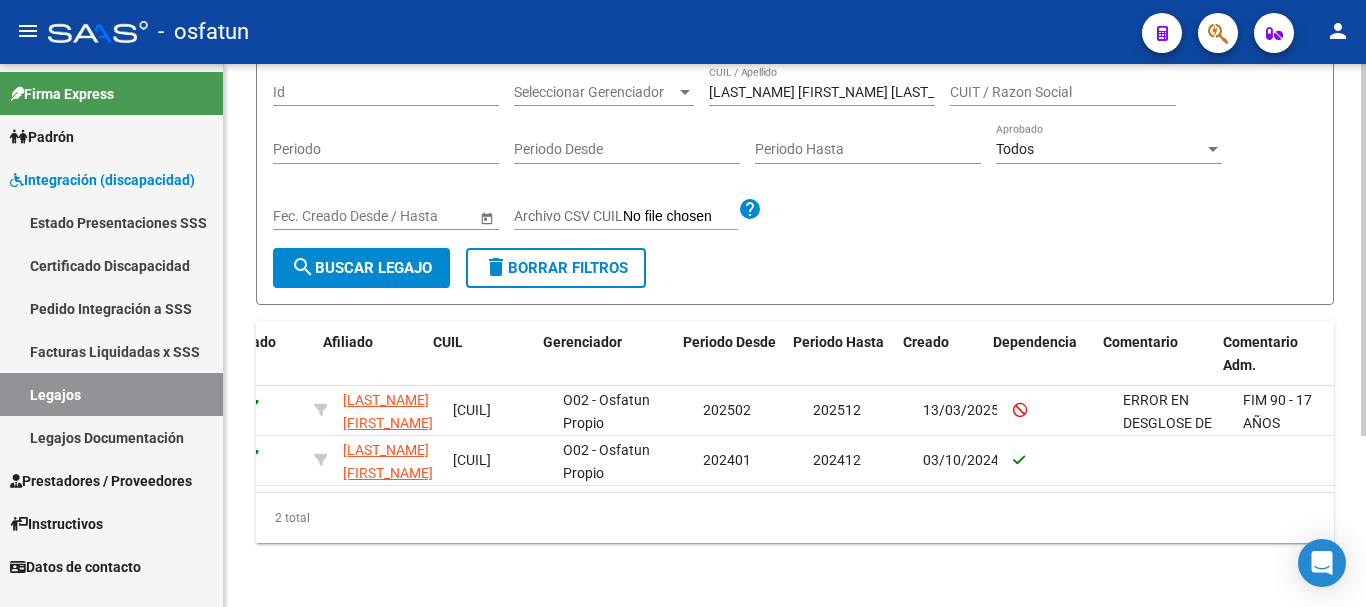 scroll, scrollTop: 0, scrollLeft: 191, axis: horizontal 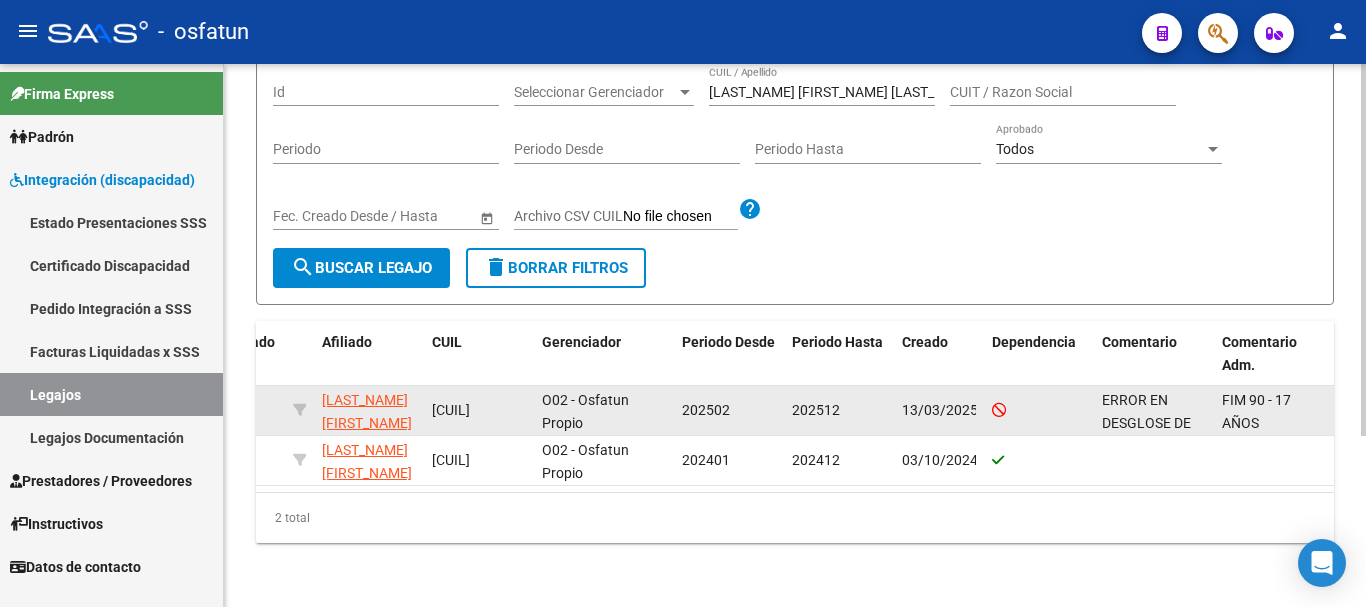 click on "ERROR EN DESGLOSE DE DOCUMENTACION
FALTA RNP de [FIRST_NAME] [LAST_NAME]" 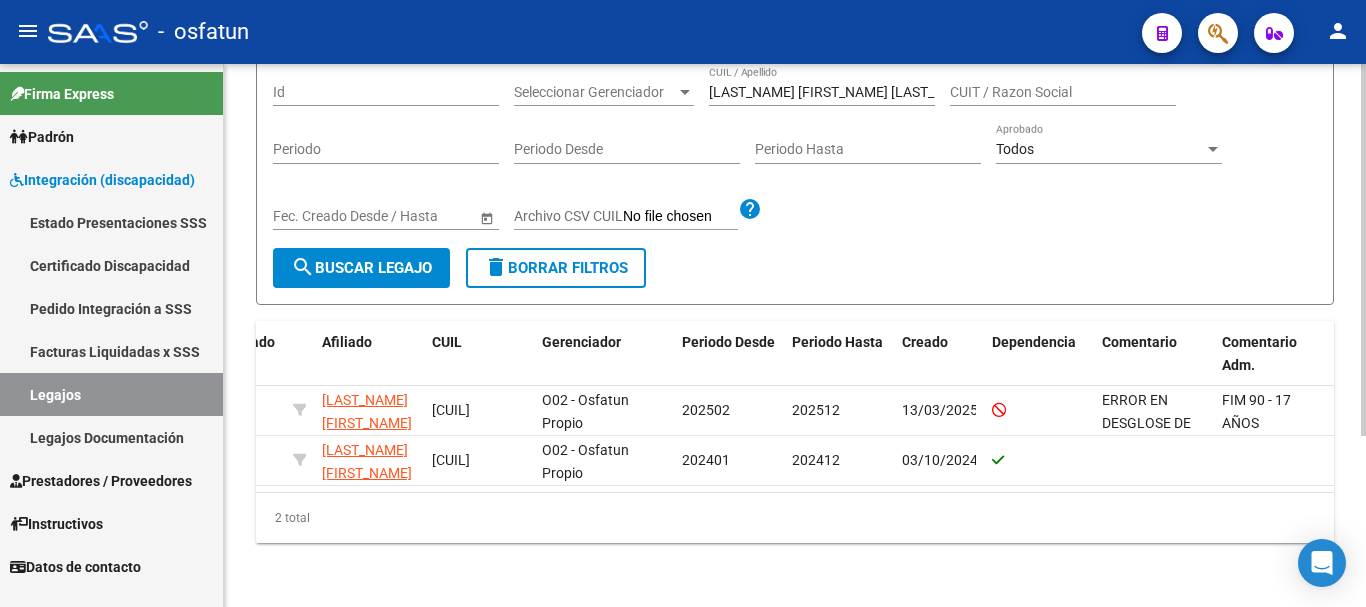 drag, startPoint x: 1229, startPoint y: 498, endPoint x: 1245, endPoint y: 498, distance: 16 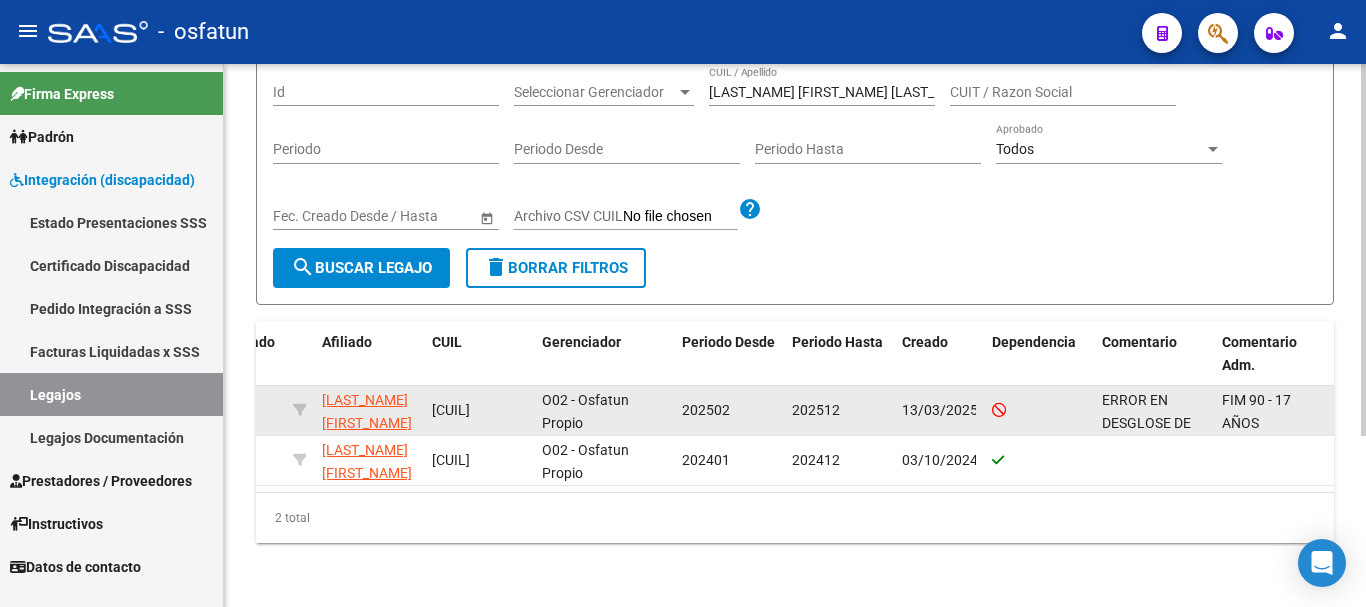 click on "ERROR EN DESGLOSE DE DOCUMENTACION
FALTA RNP de [FIRST_NAME] [LAST_NAME]" 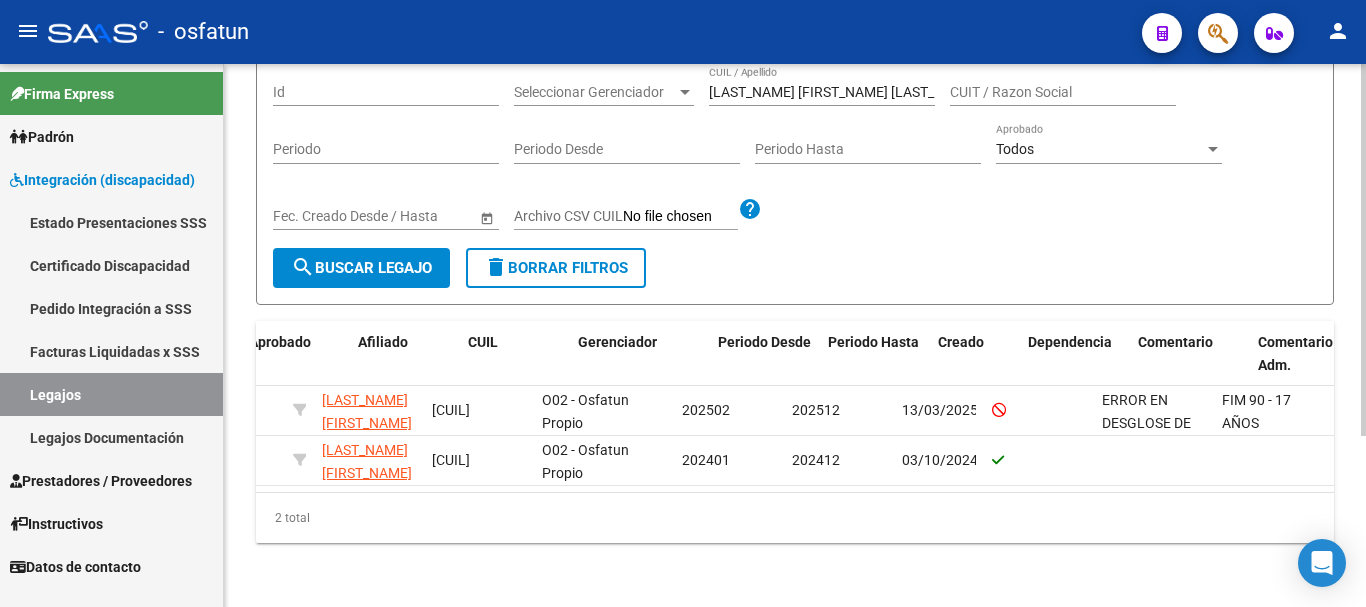 scroll, scrollTop: 0, scrollLeft: 0, axis: both 